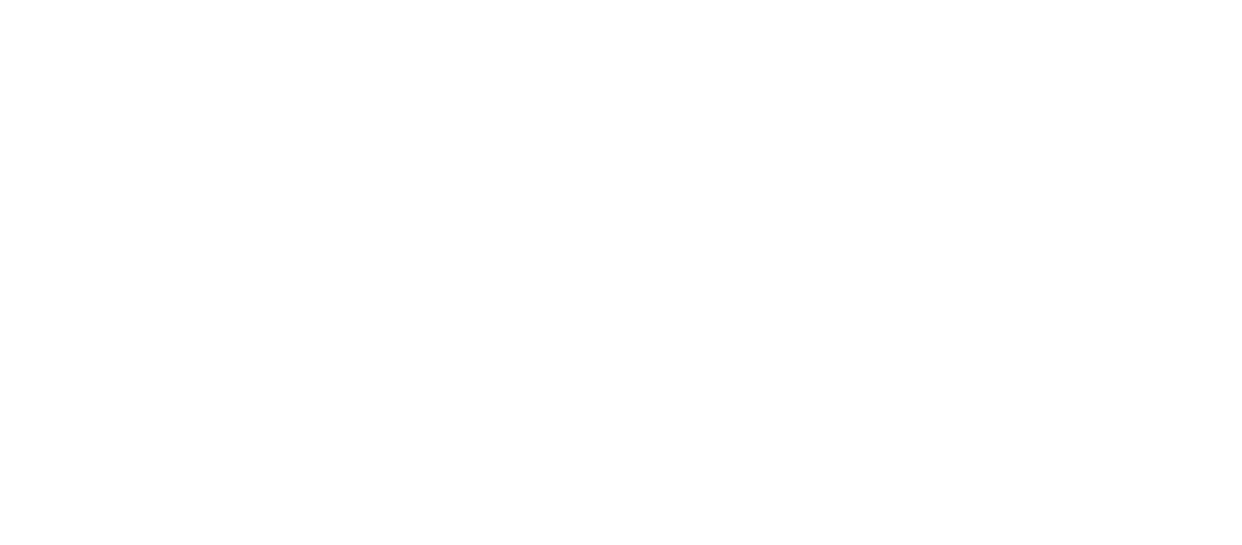 scroll, scrollTop: 0, scrollLeft: 0, axis: both 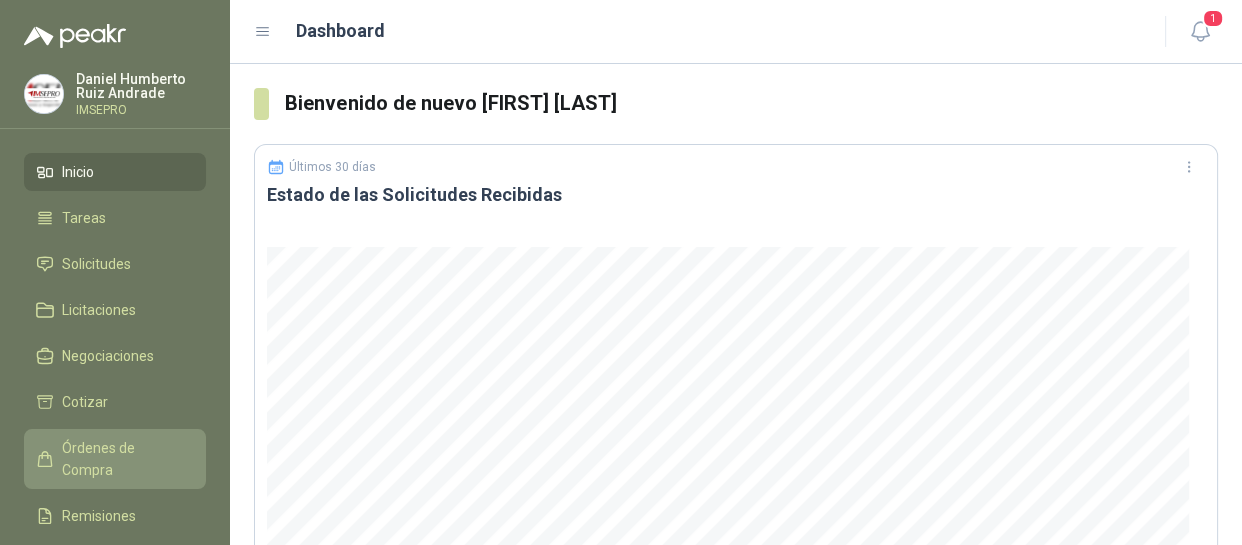 click on "Órdenes de Compra" at bounding box center [124, 459] 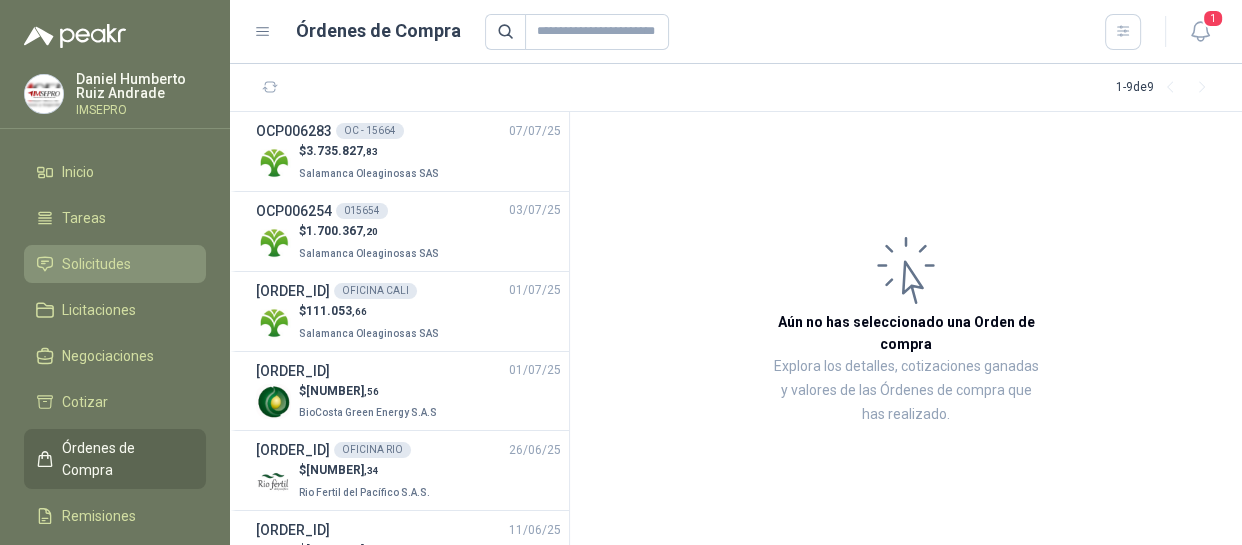 click on "Solicitudes" at bounding box center [96, 264] 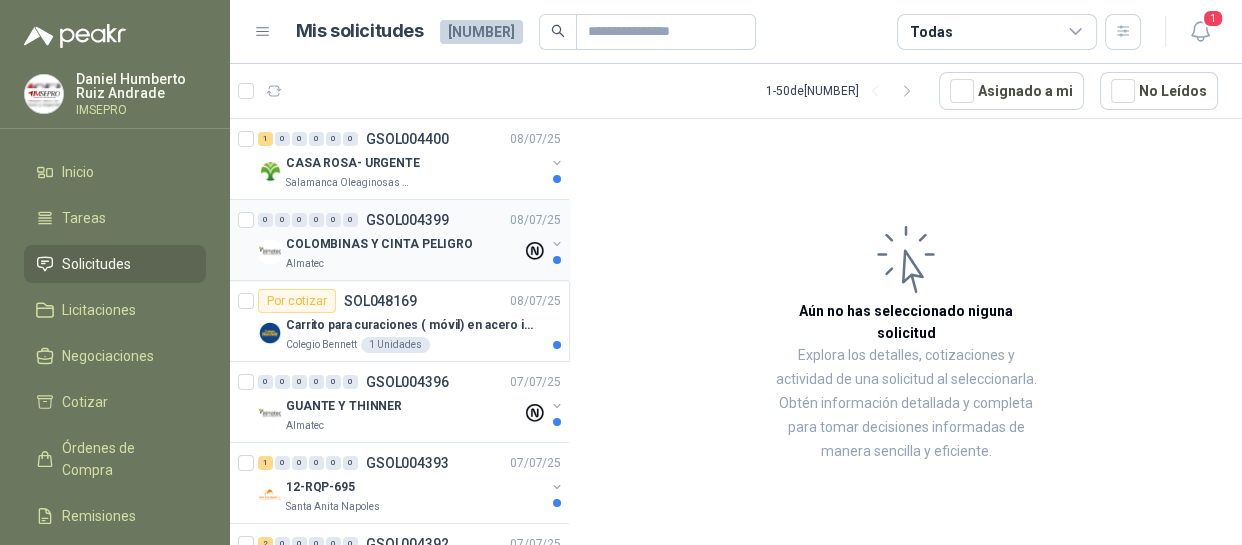 click on "Almatec" at bounding box center (404, 264) 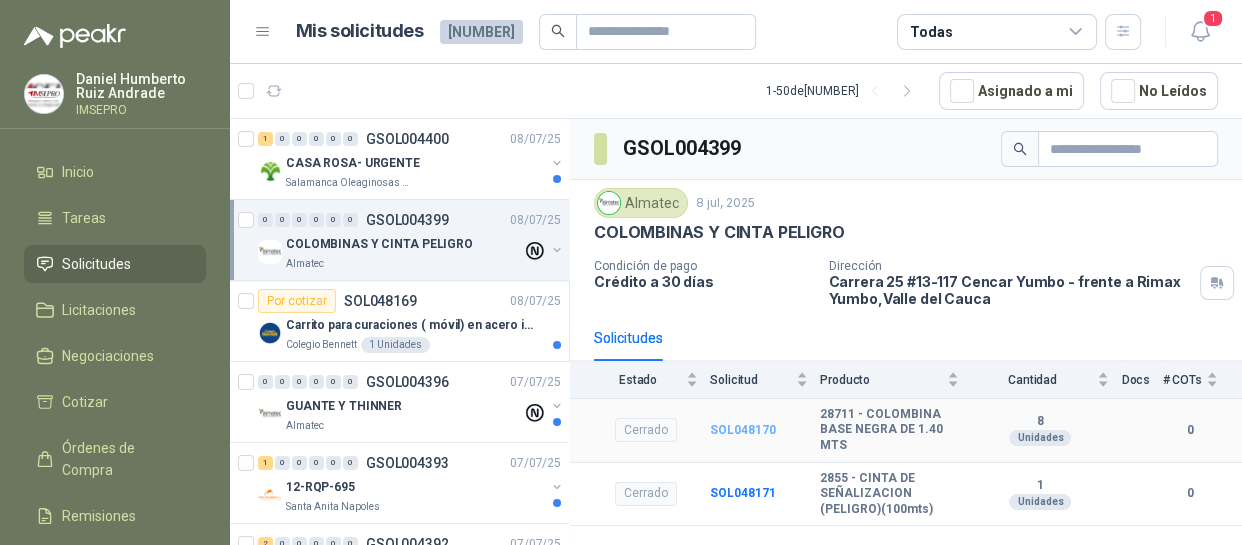 click on "SOL048170" at bounding box center [743, 430] 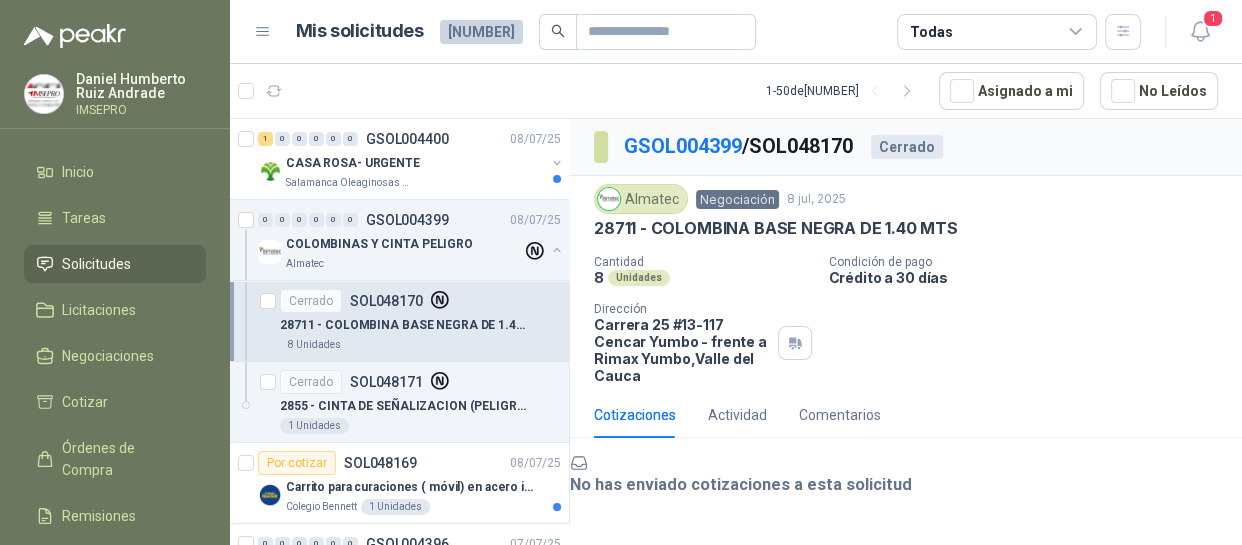 scroll, scrollTop: 0, scrollLeft: 0, axis: both 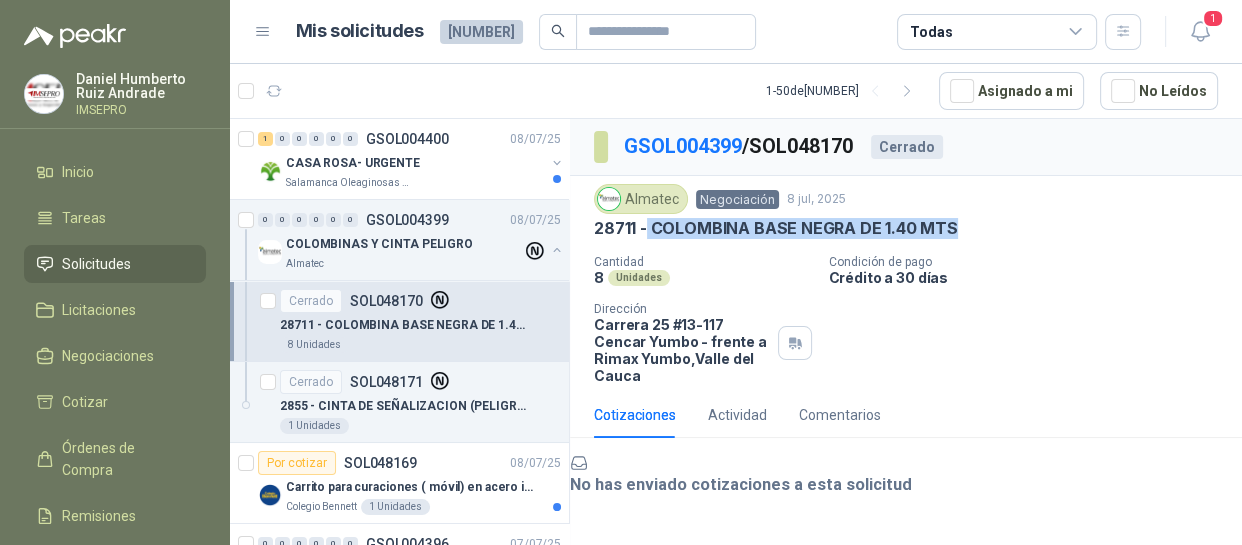 drag, startPoint x: 954, startPoint y: 225, endPoint x: 647, endPoint y: 234, distance: 307.1319 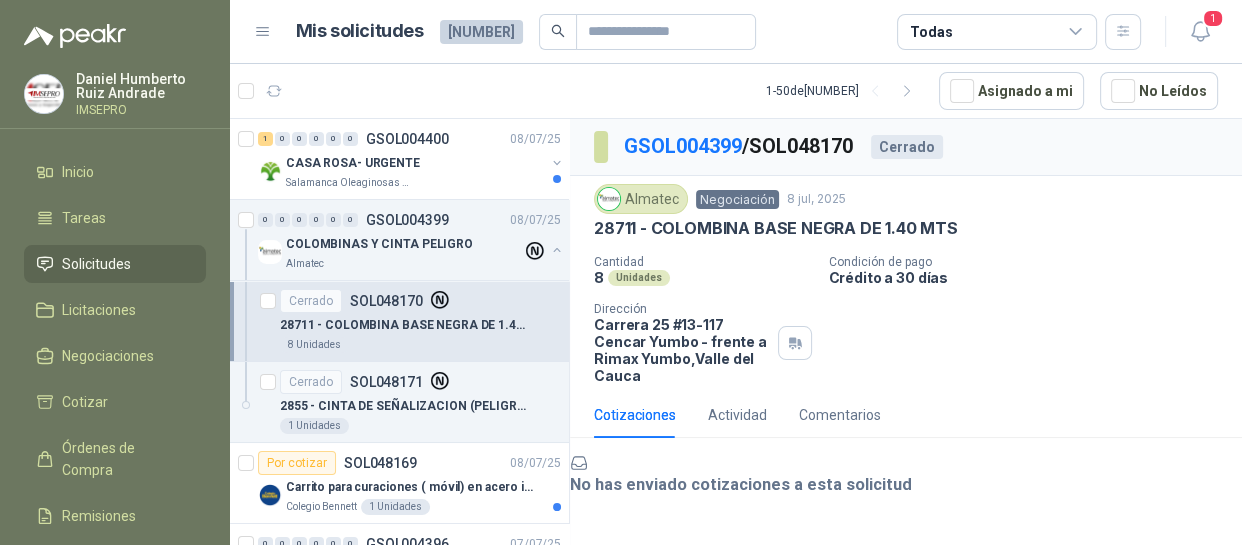 click at bounding box center [579, 463] 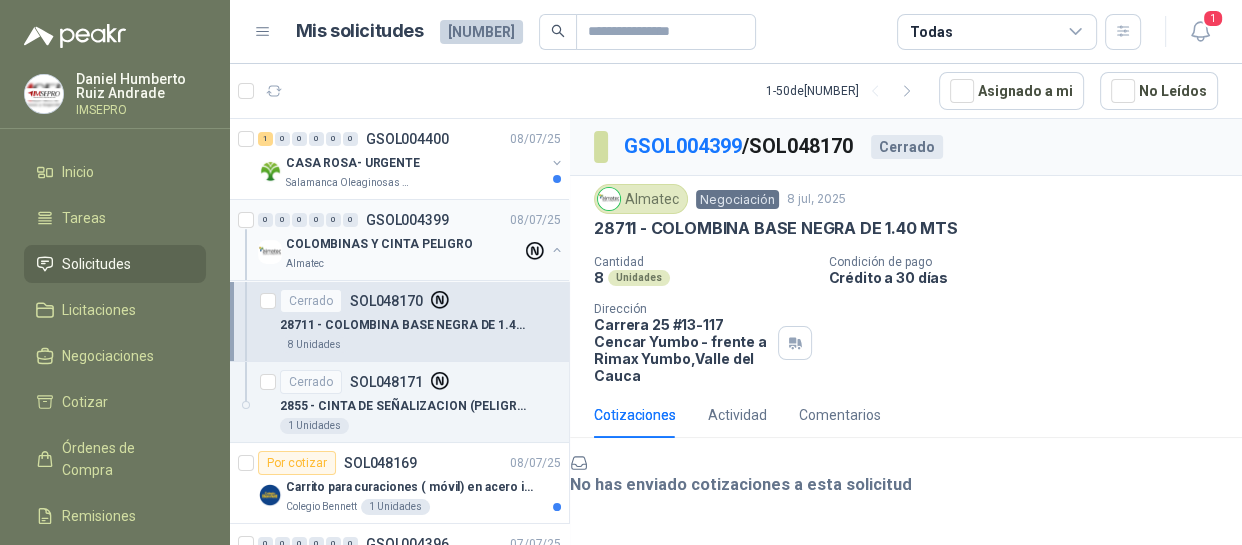click on "COLOMBINAS Y CINTA PELIGRO" at bounding box center (404, 244) 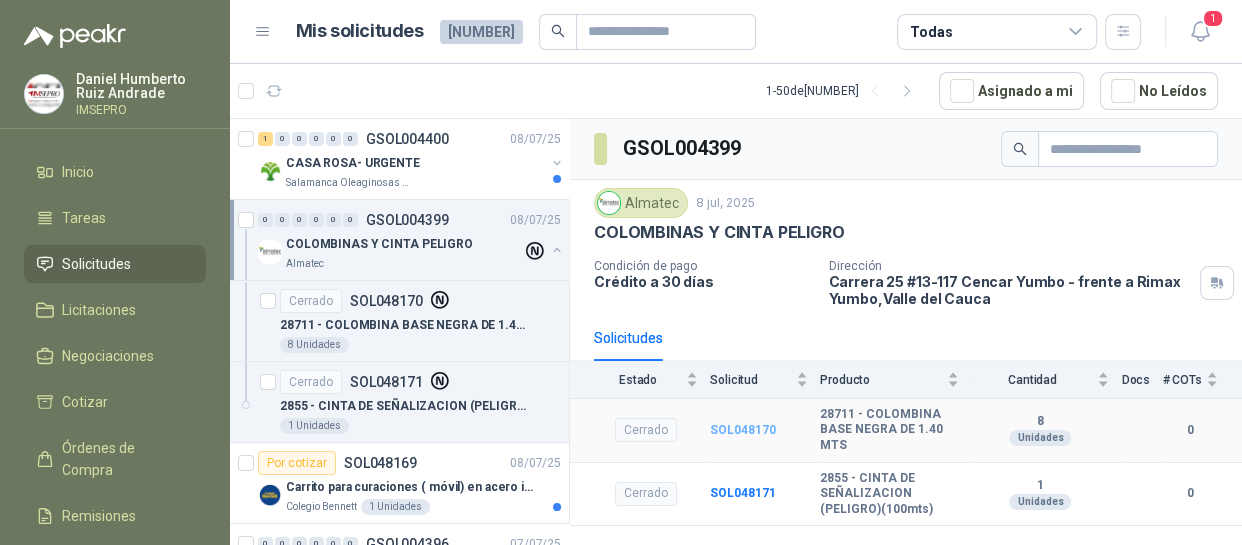click on "SOL048170" at bounding box center [743, 430] 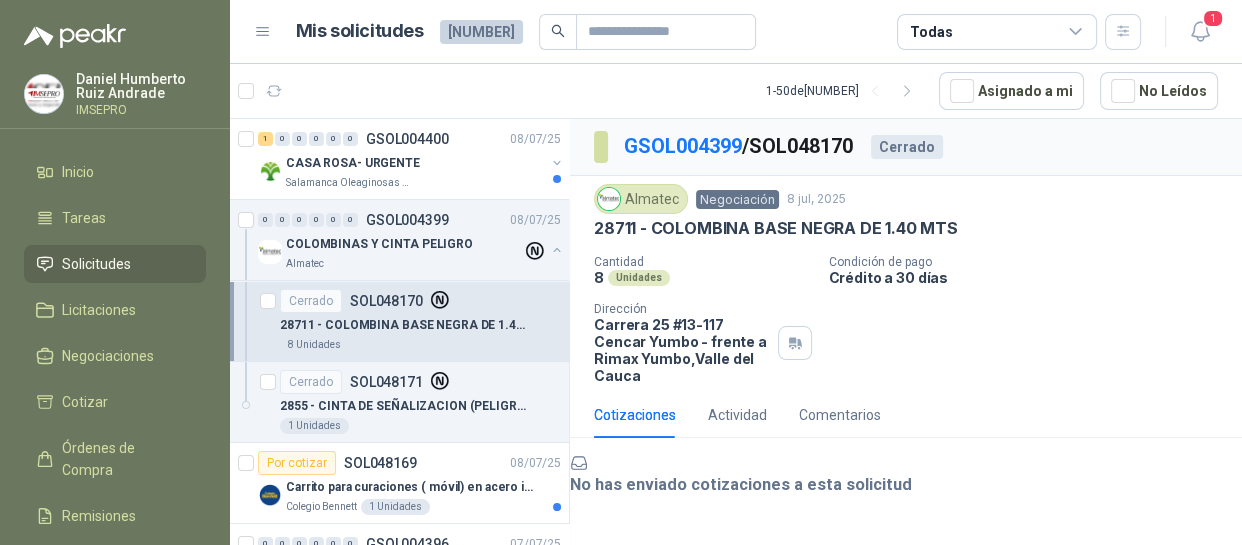 scroll, scrollTop: 14, scrollLeft: 0, axis: vertical 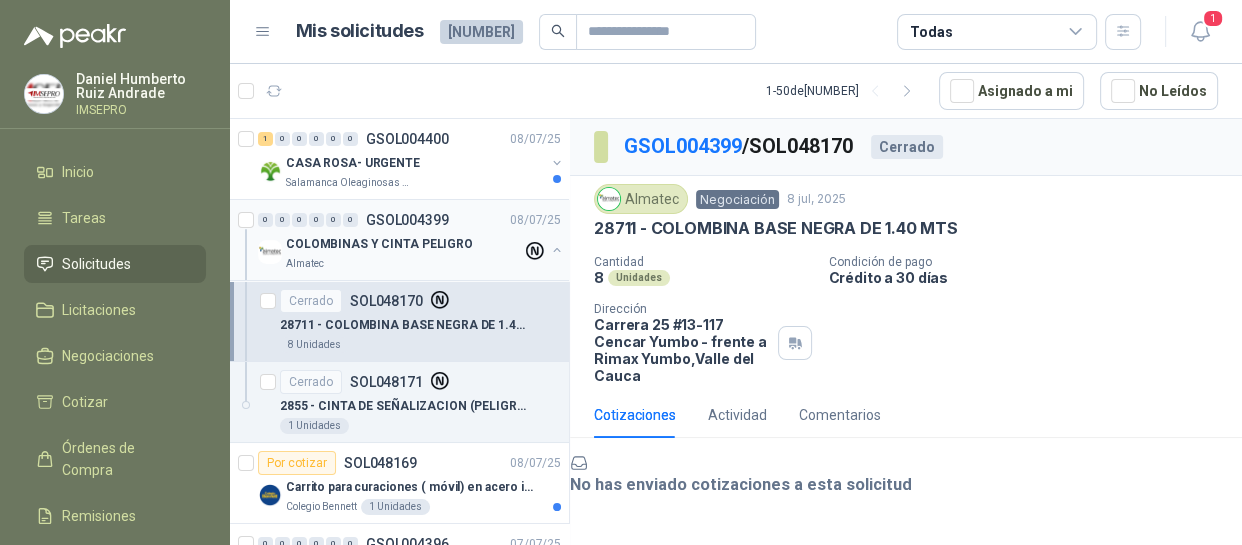 click on "COLOMBINAS Y CINTA PELIGRO" at bounding box center (379, 244) 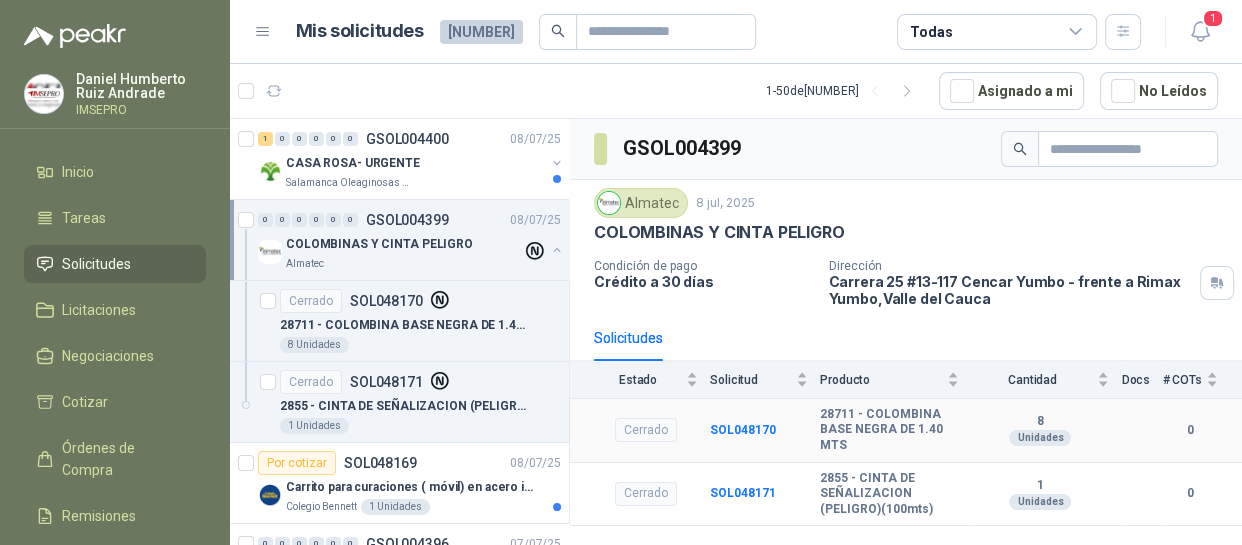 click on "28711 - COLOMBINA BASE NEGRA DE 1.40 MTS" at bounding box center (889, 430) 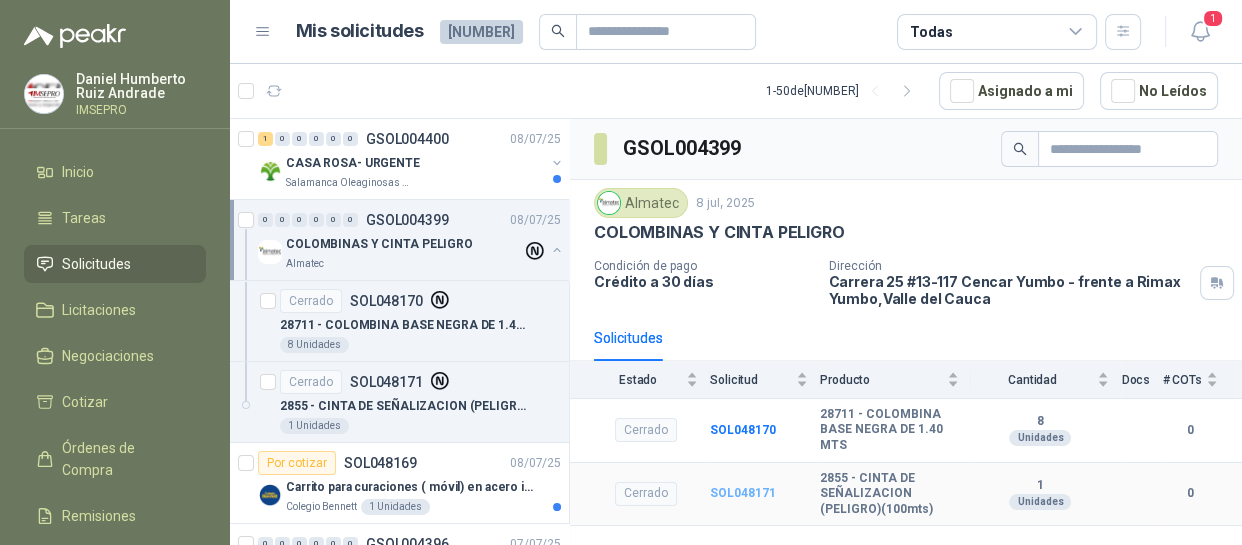 click on "SOL048171" at bounding box center (743, 493) 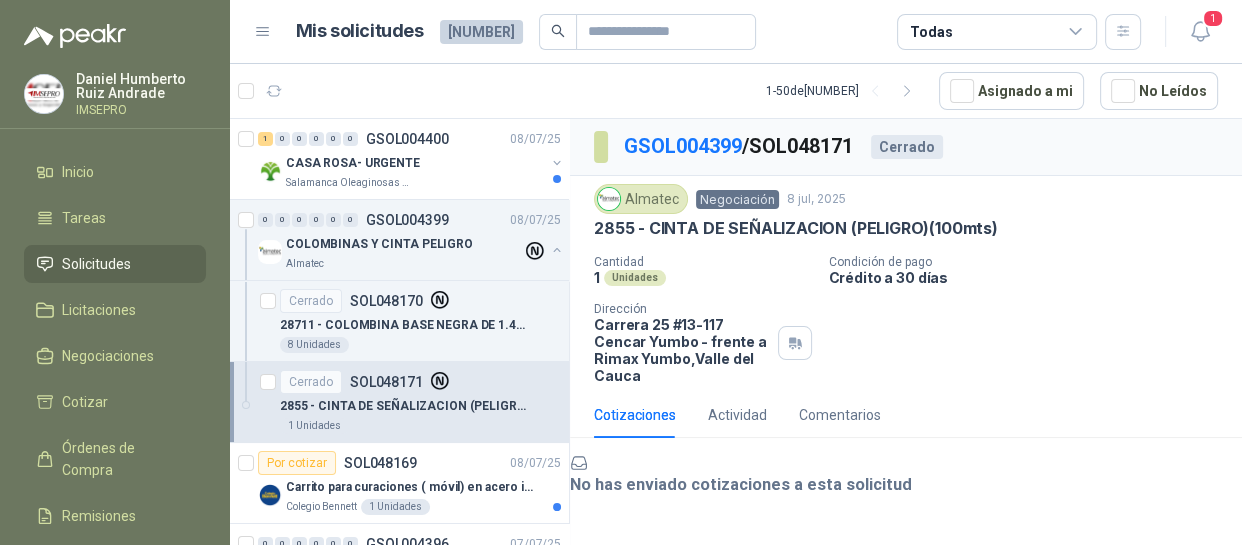 scroll, scrollTop: 14, scrollLeft: 0, axis: vertical 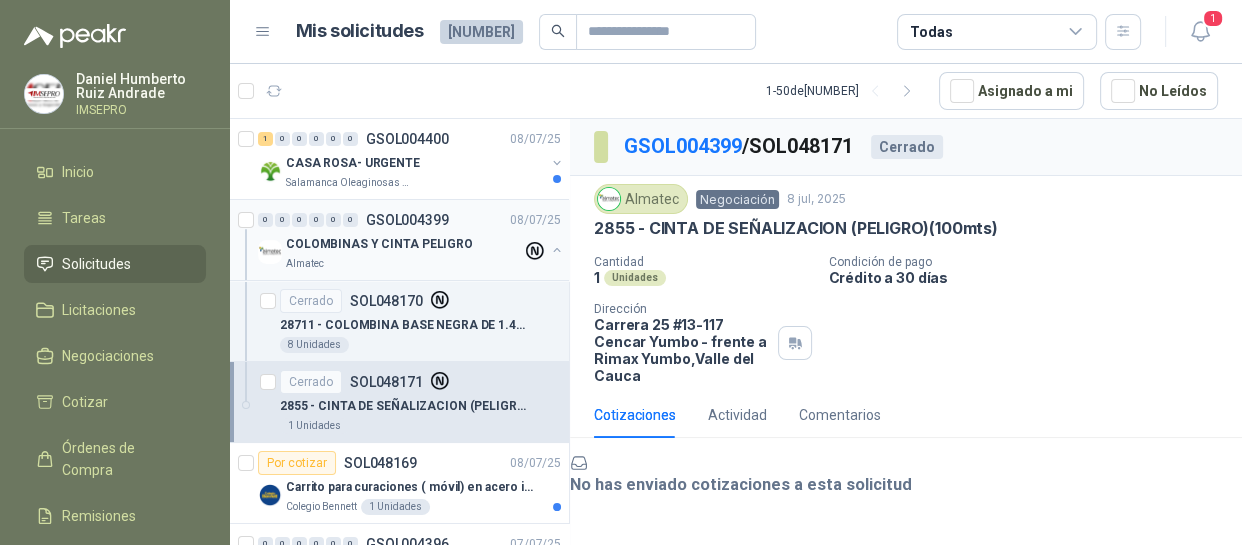 click on "COLOMBINAS Y CINTA PELIGRO" at bounding box center [379, 244] 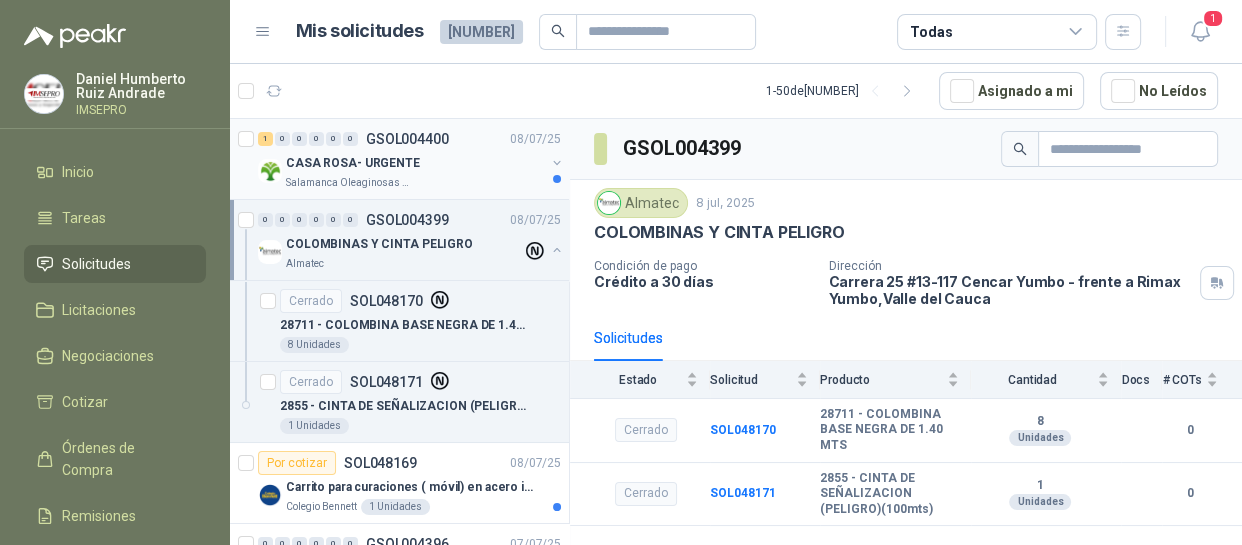click on "Salamanca Oleaginosas SAS" at bounding box center [415, 183] 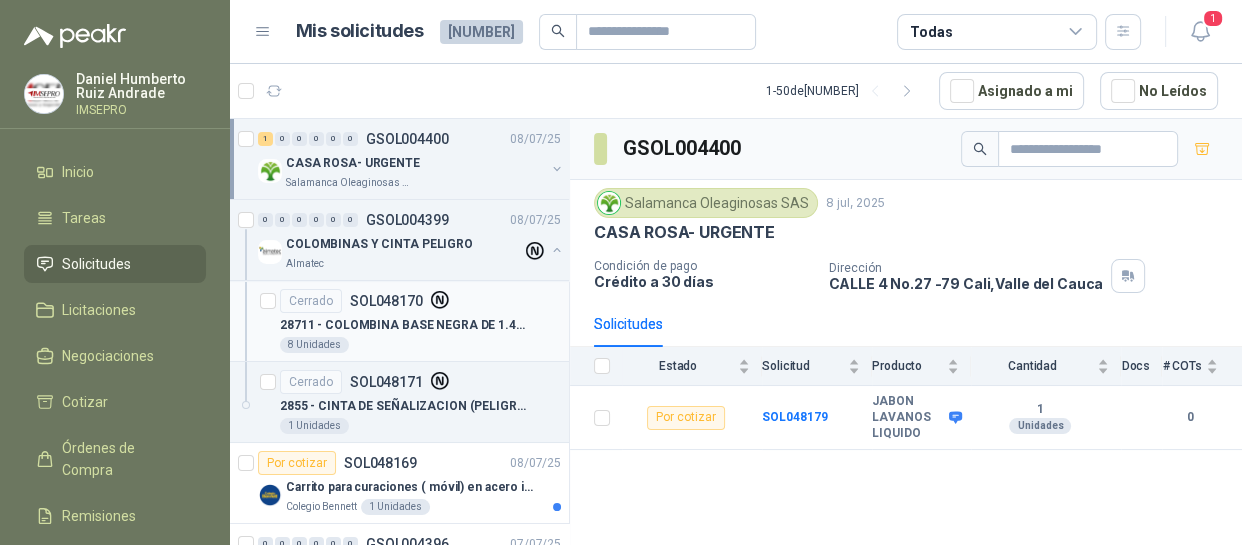 click on "[NUMBER] Unidades" at bounding box center [420, 345] 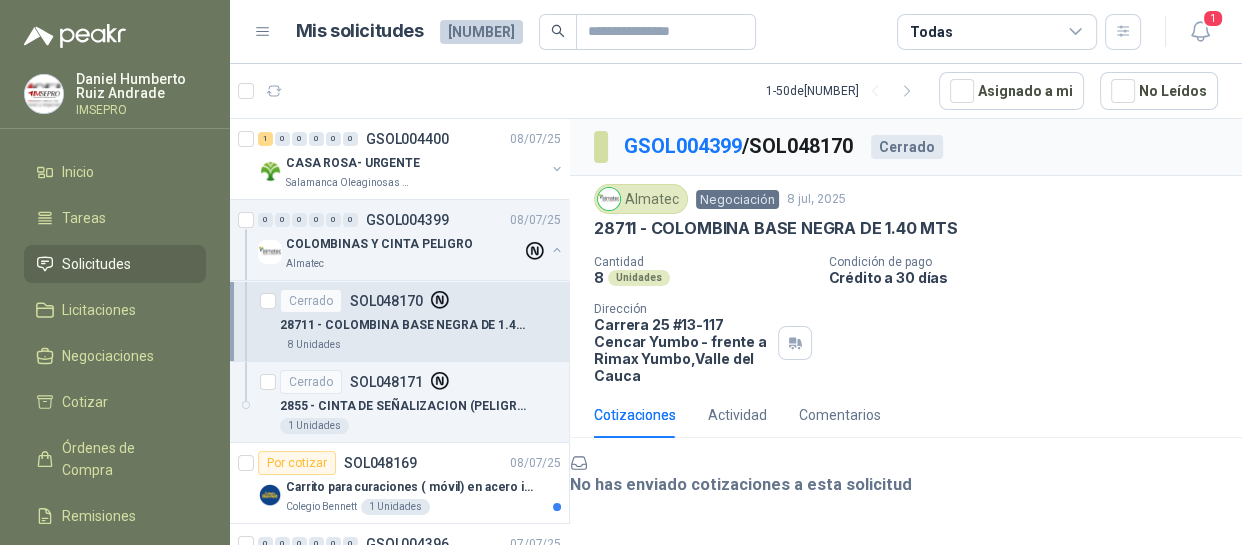 scroll, scrollTop: 14, scrollLeft: 0, axis: vertical 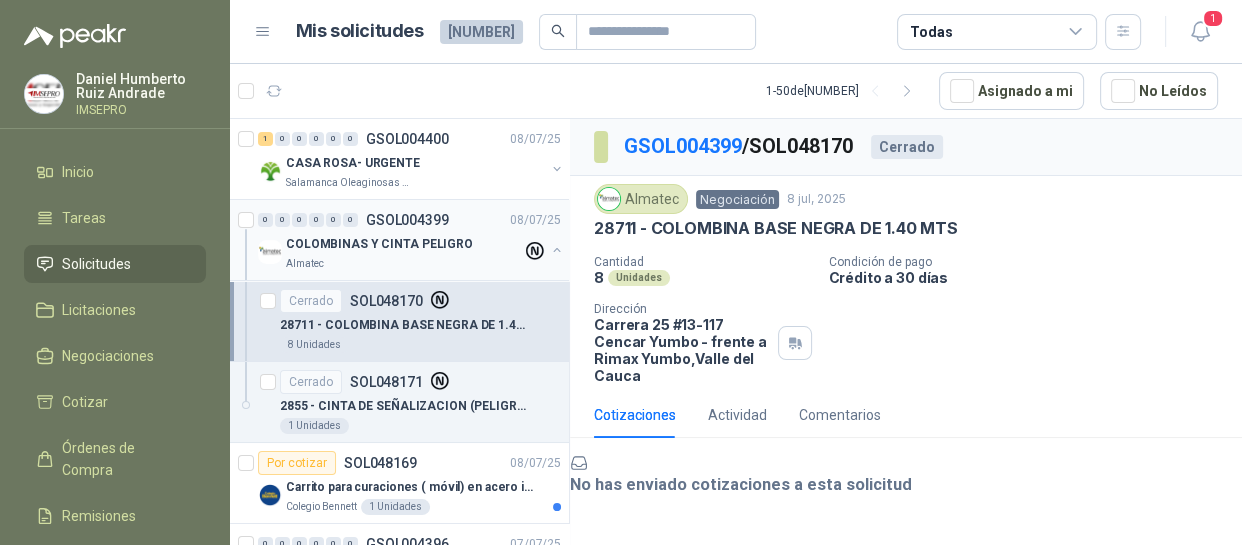 click on "COLOMBINAS Y CINTA PELIGRO" at bounding box center [379, 244] 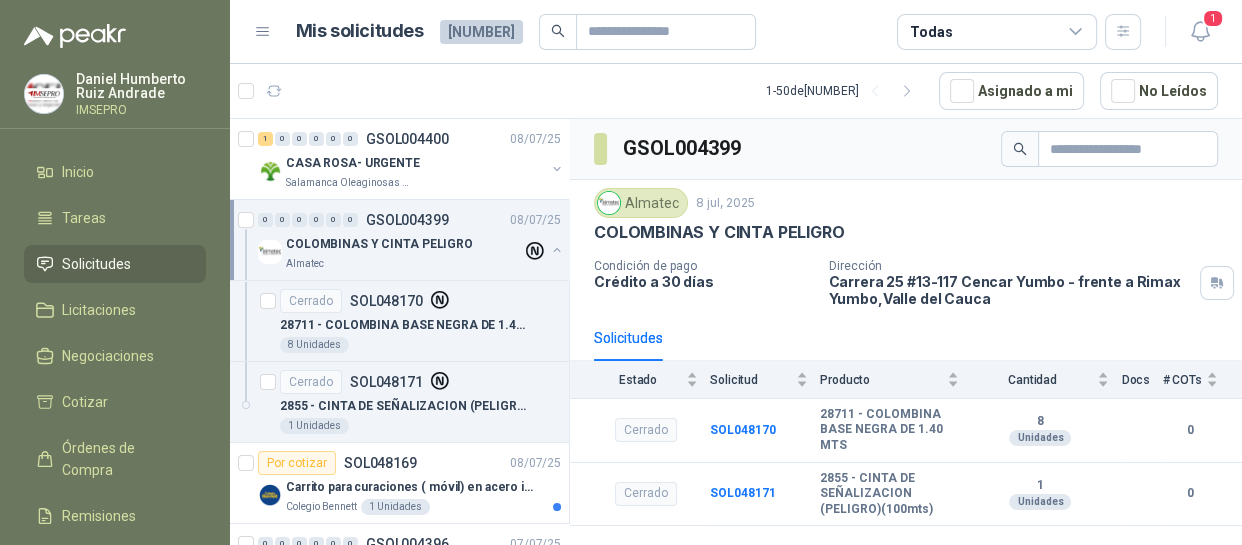 click on "Solicitudes" at bounding box center [906, 338] 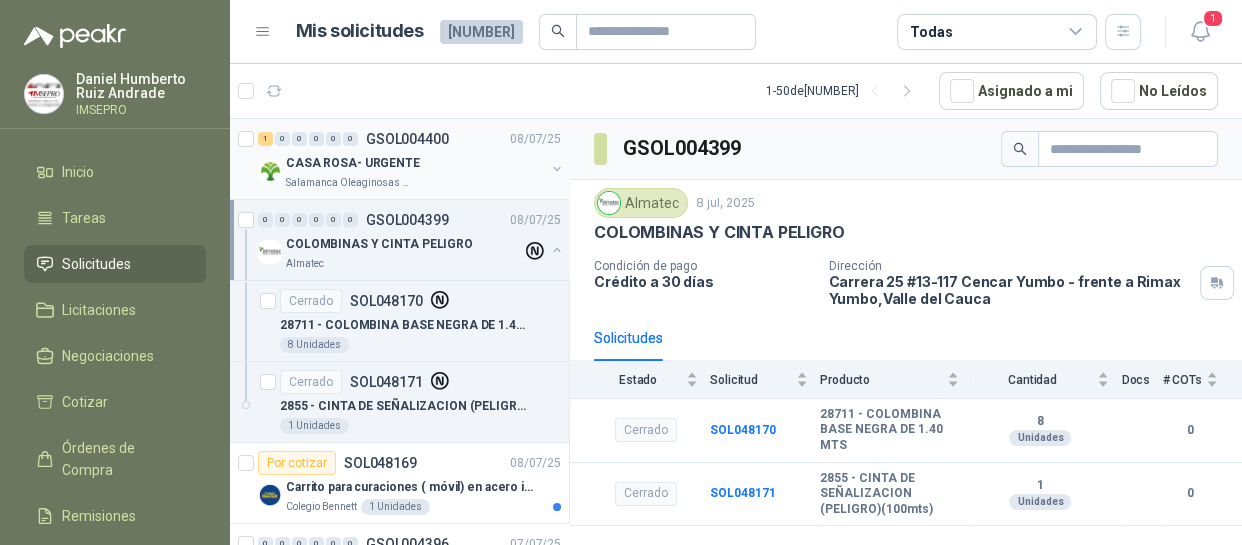 click on "Salamanca Oleaginosas SAS" at bounding box center (349, 183) 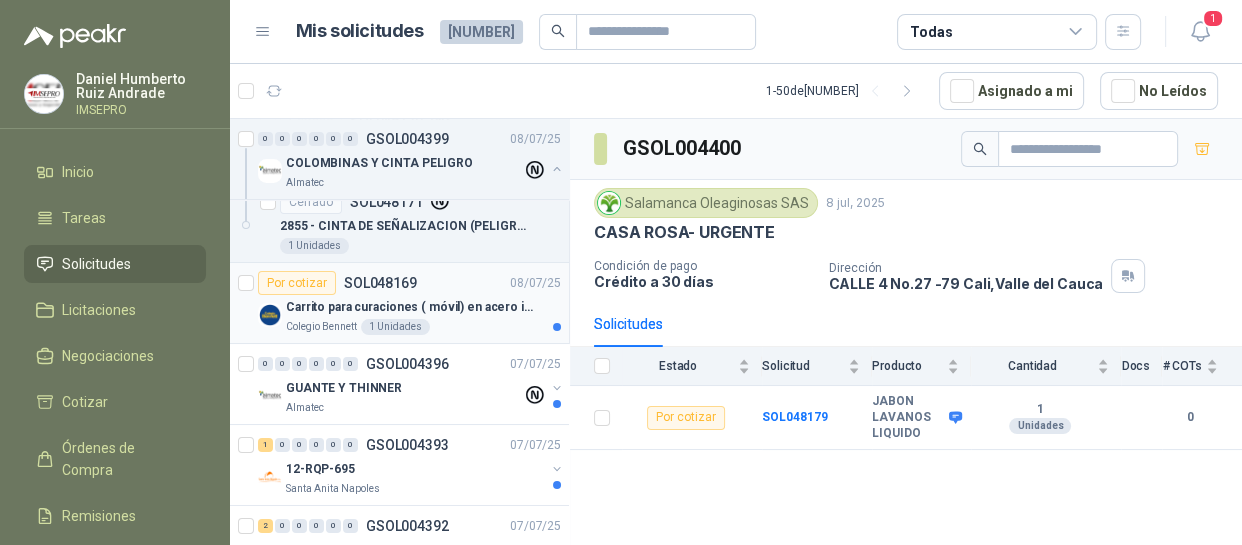 scroll, scrollTop: 181, scrollLeft: 0, axis: vertical 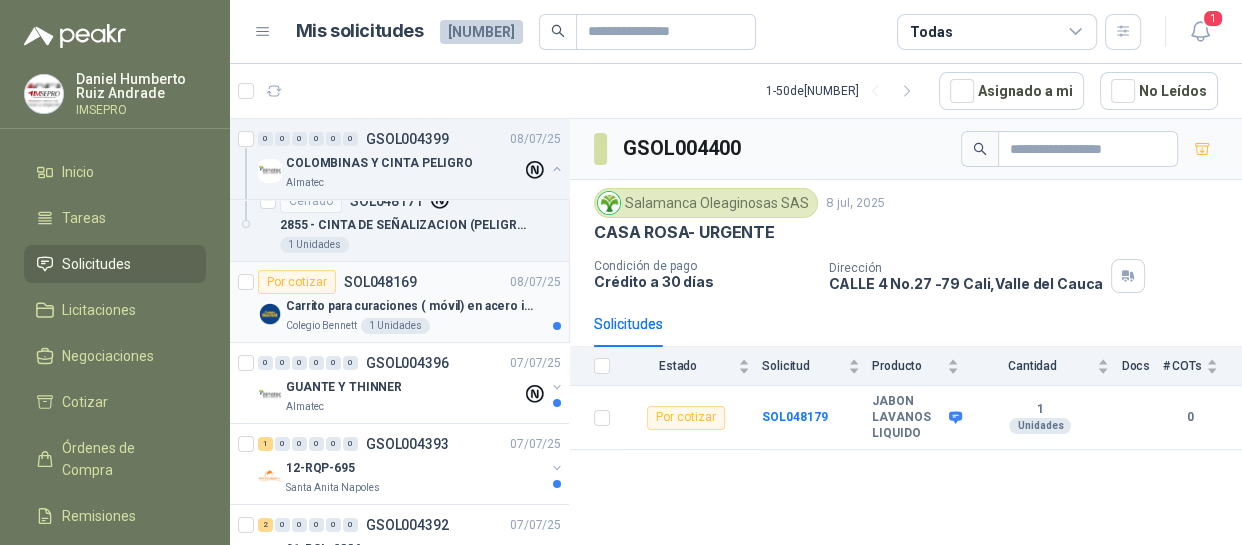 click on "Carrito para curaciones ( móvil) en acero inoxidable" at bounding box center [410, 306] 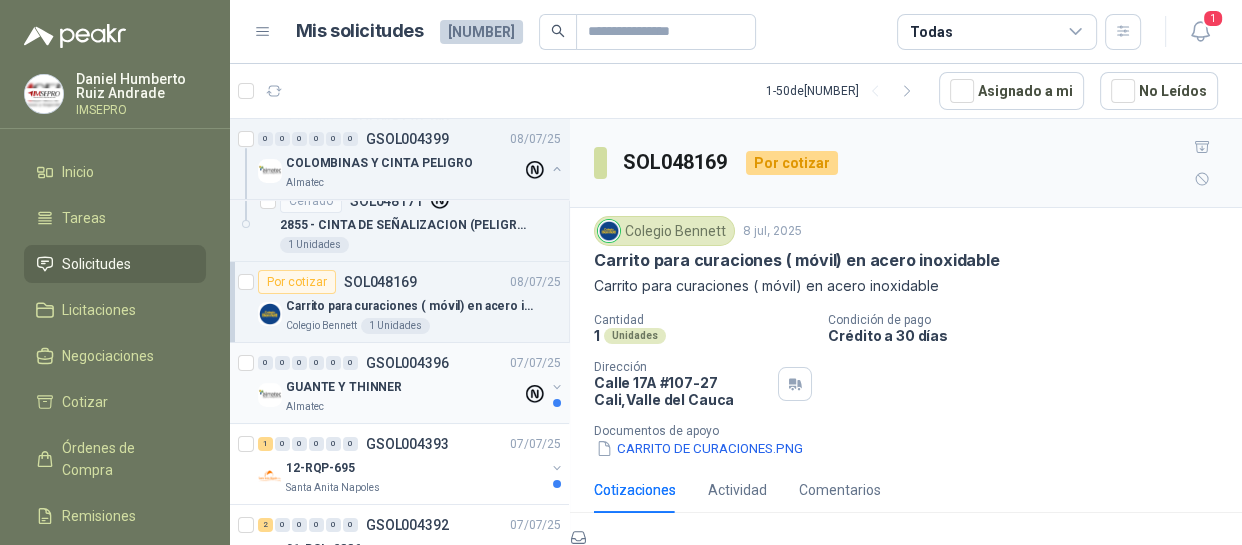 click on "GUANTE Y THINNER" at bounding box center (404, 387) 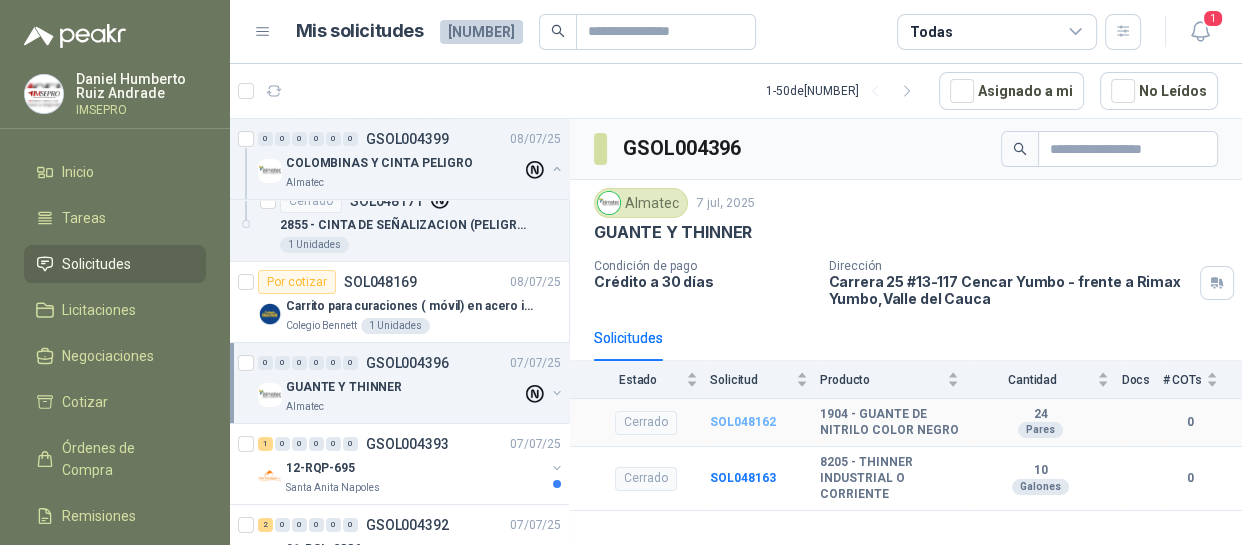 click on "SOL048162" at bounding box center [743, 422] 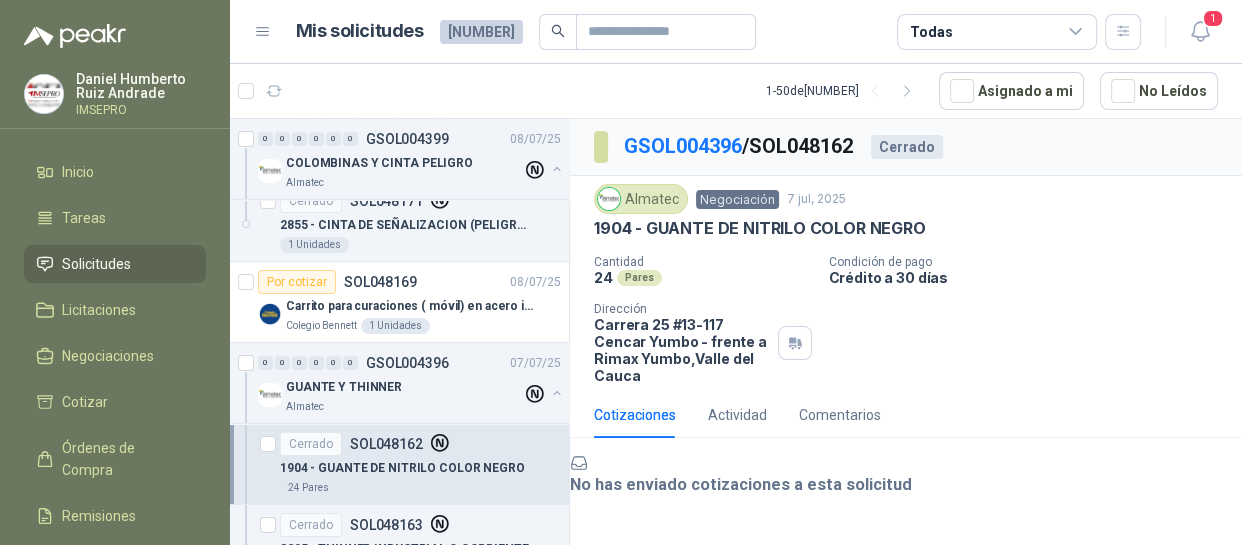 click on "No has enviado cotizaciones a esta solicitud" at bounding box center (906, 475) 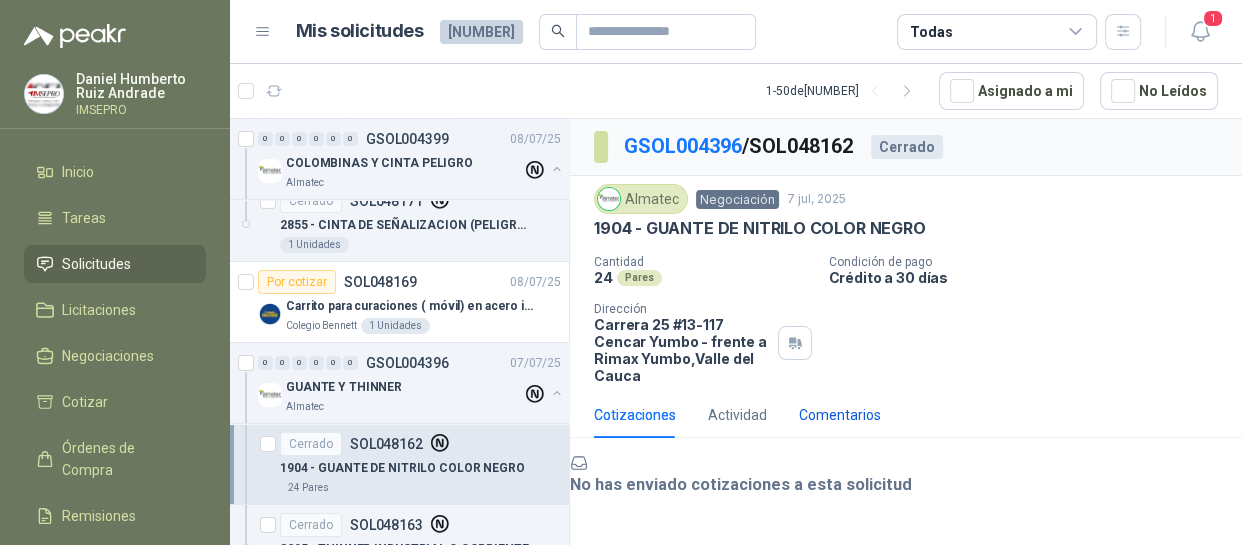 click on "Comentarios" at bounding box center (840, 415) 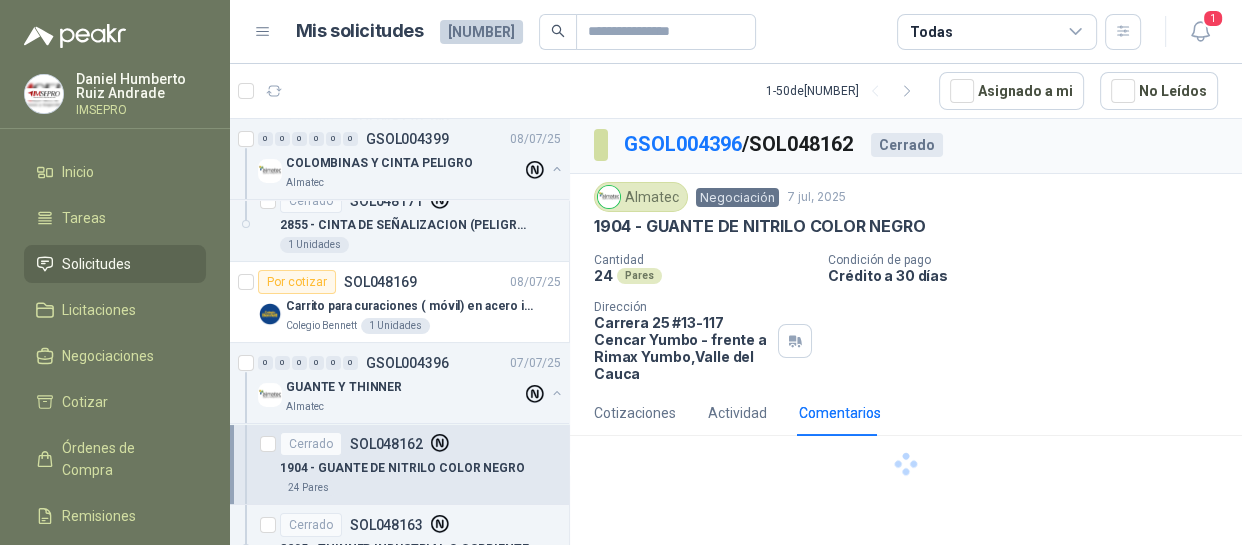 scroll, scrollTop: 0, scrollLeft: 0, axis: both 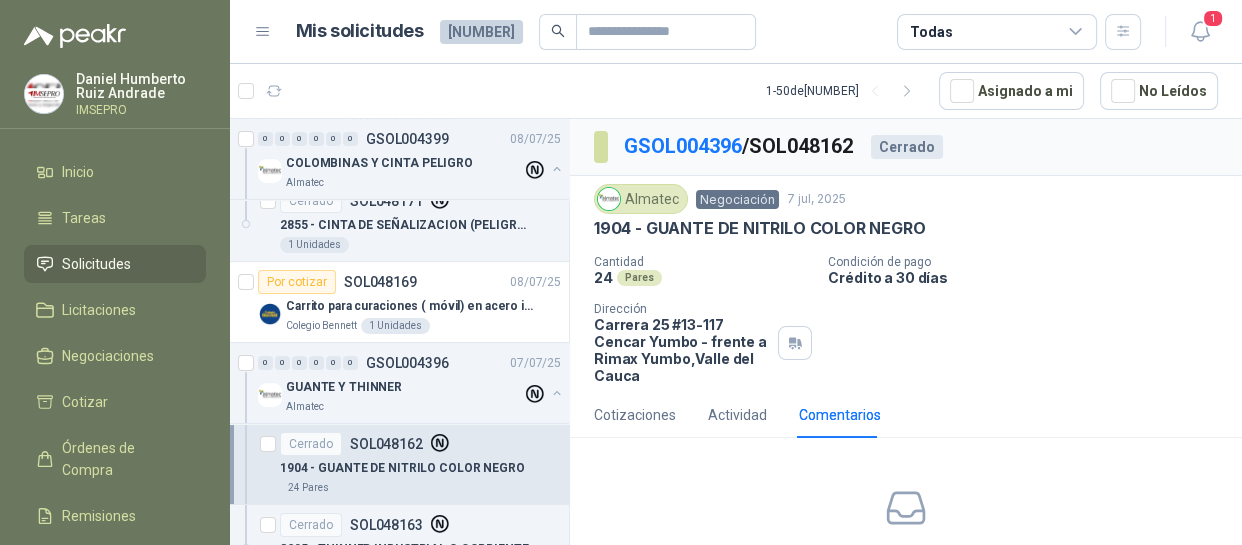 click on "No hay comentarios La sección de comentarios está en blanco" at bounding box center [906, 546] 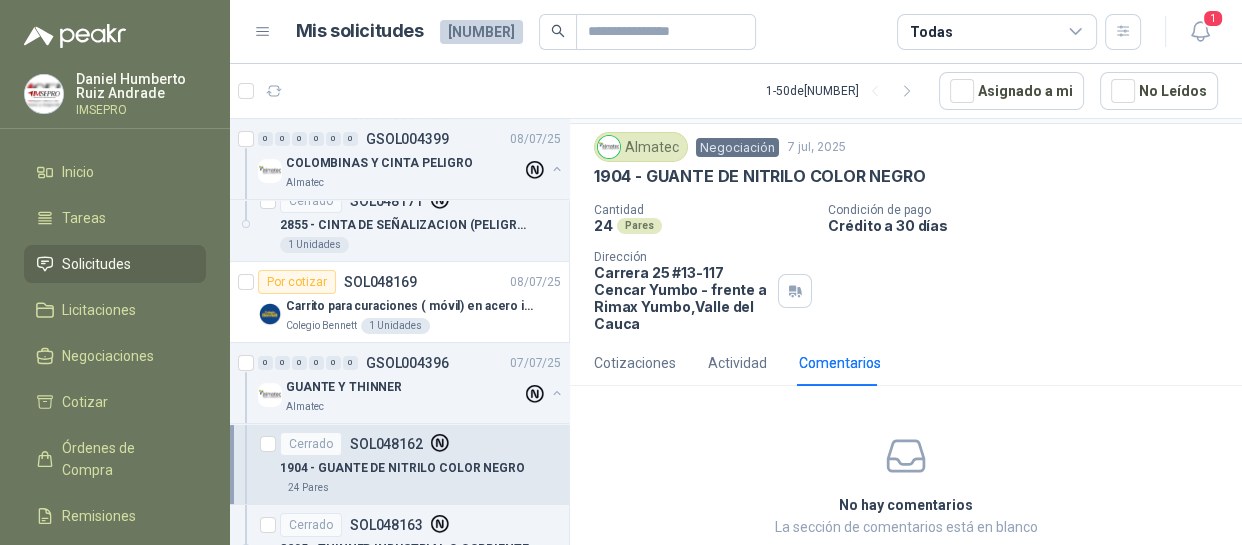 scroll, scrollTop: 96, scrollLeft: 0, axis: vertical 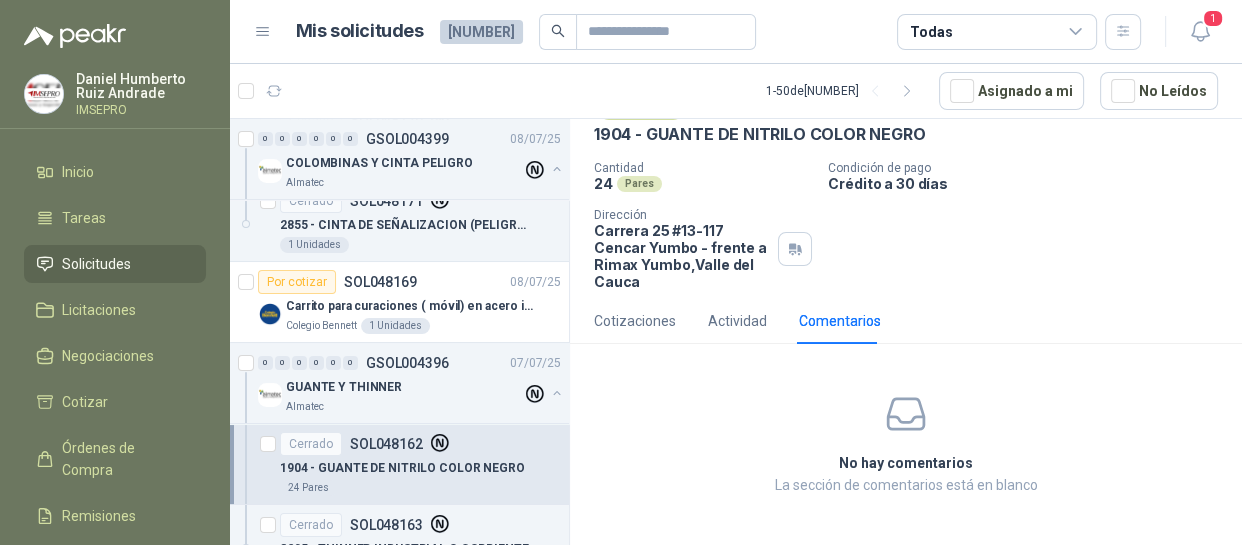 click at bounding box center (906, 414) 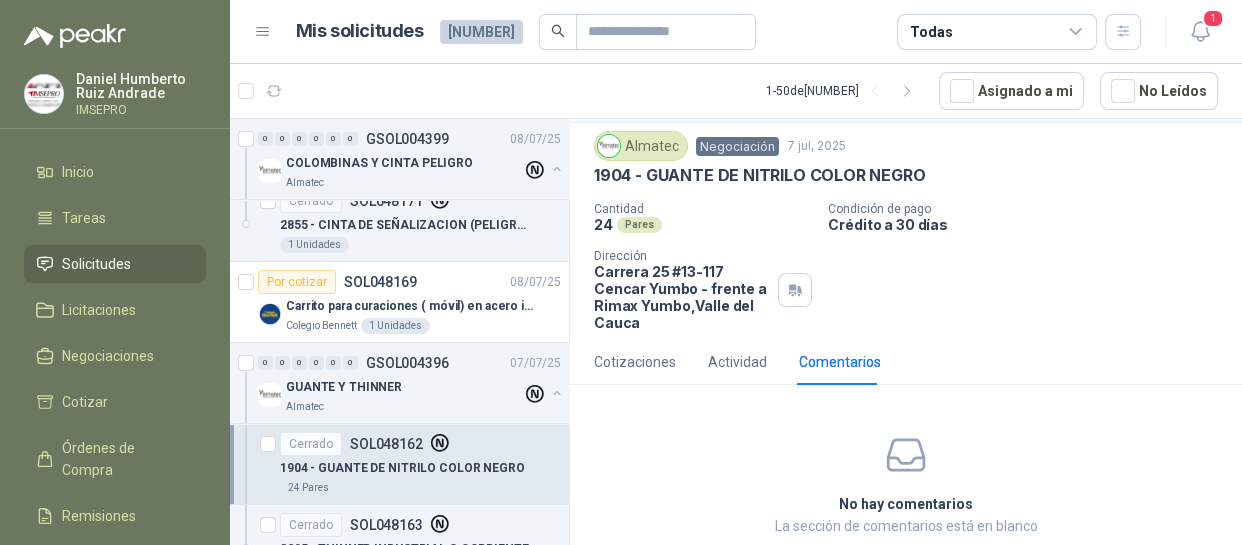 scroll, scrollTop: 96, scrollLeft: 0, axis: vertical 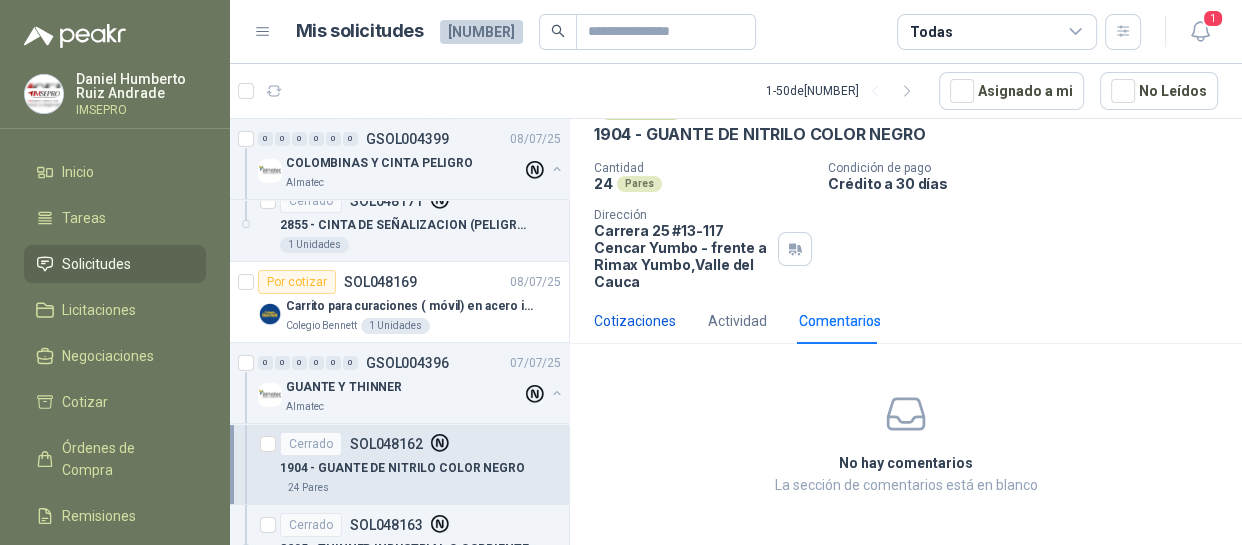 click on "Cotizaciones" at bounding box center [635, 321] 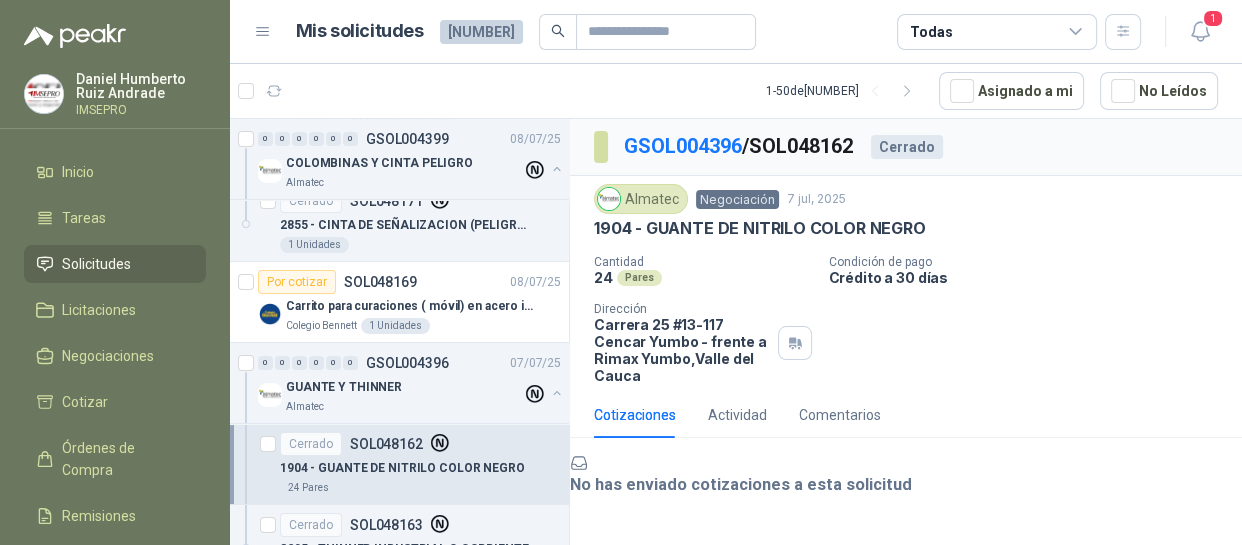 scroll, scrollTop: 105, scrollLeft: 0, axis: vertical 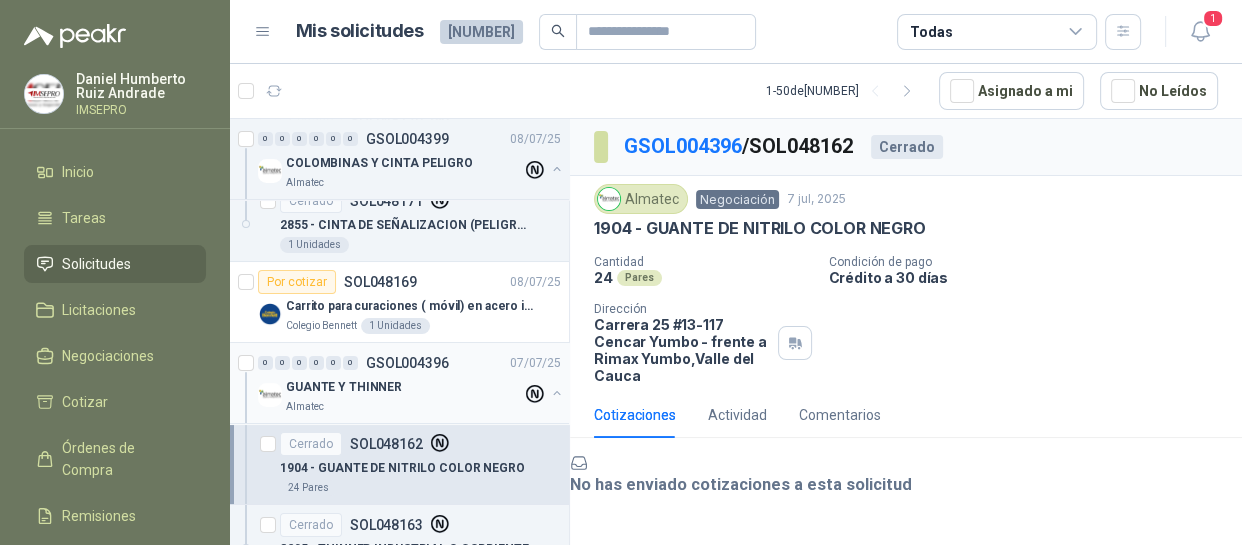 click on "GUANTE Y THINNER" at bounding box center [404, 387] 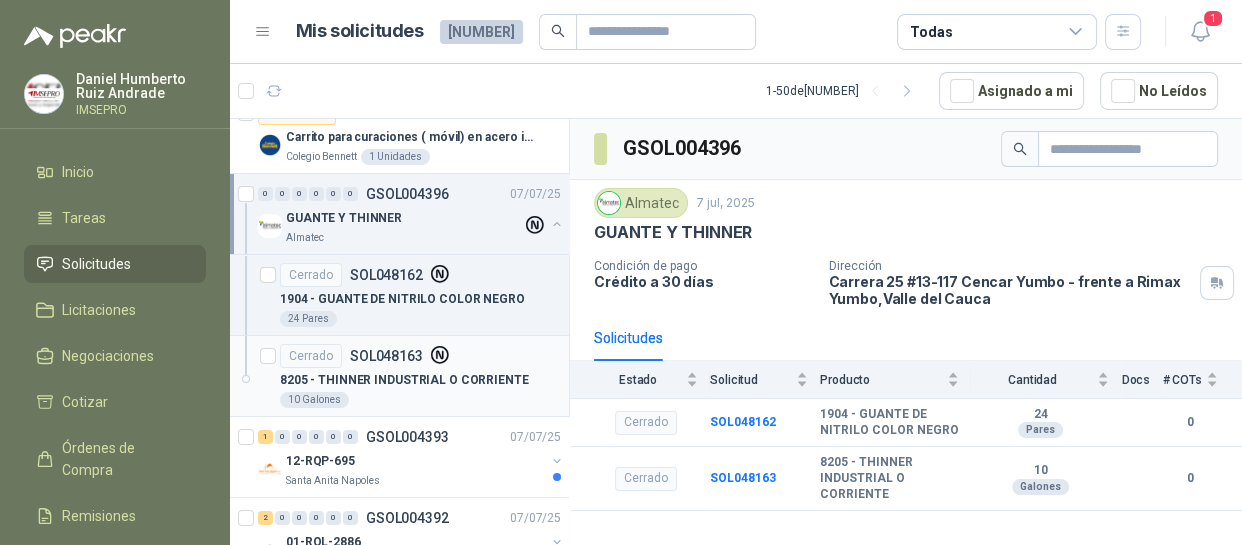 scroll, scrollTop: 454, scrollLeft: 0, axis: vertical 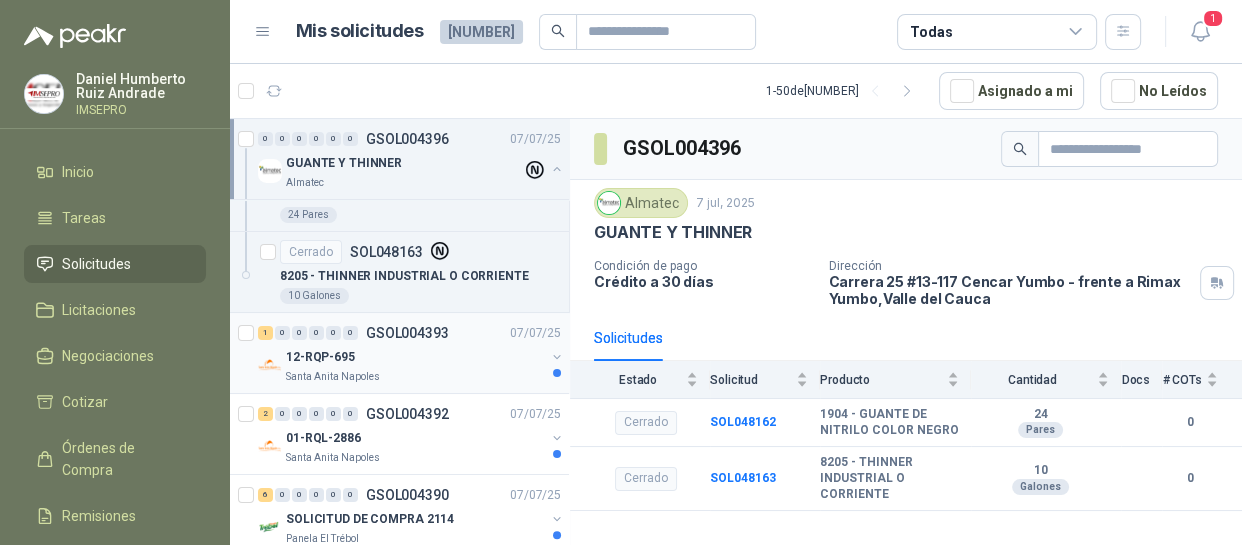 click on "Santa Anita Napoles" at bounding box center (415, 377) 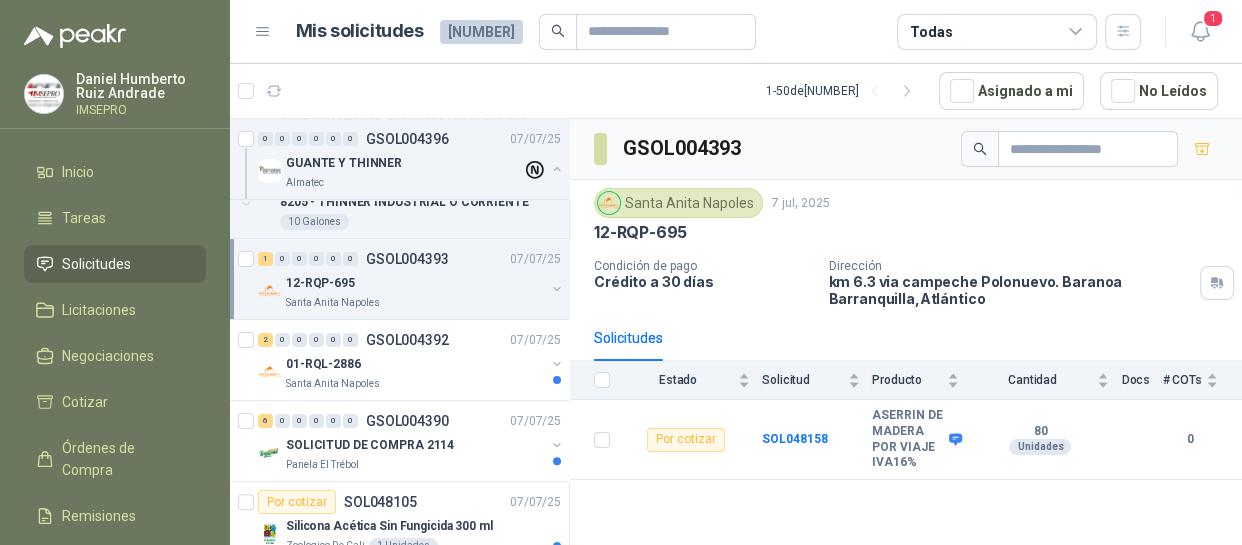 scroll, scrollTop: 636, scrollLeft: 0, axis: vertical 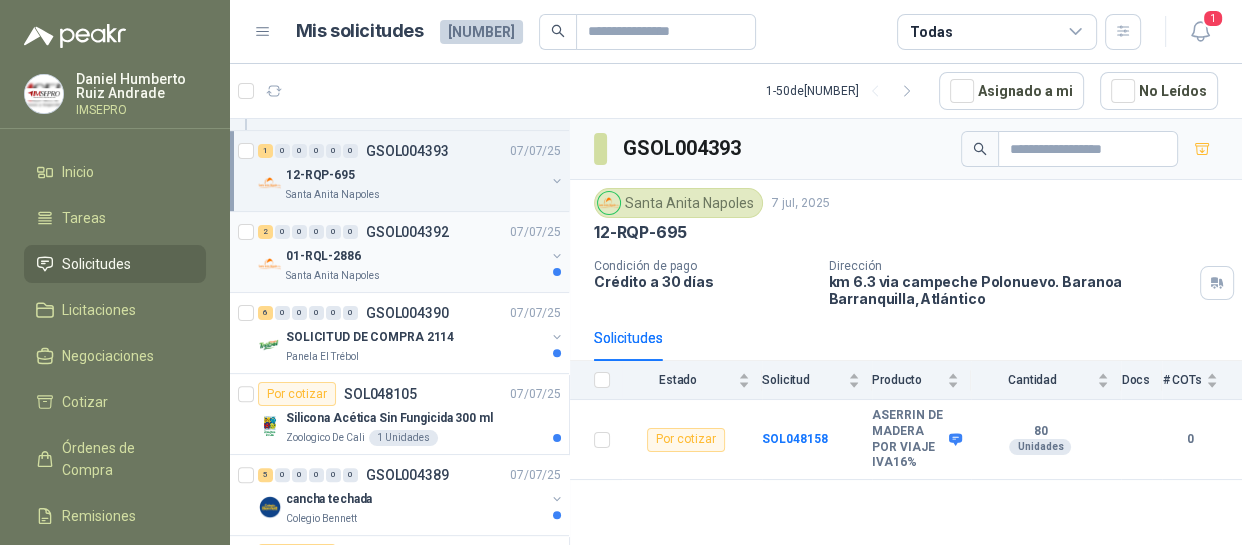 click on "01-RQL-2886" at bounding box center [415, 256] 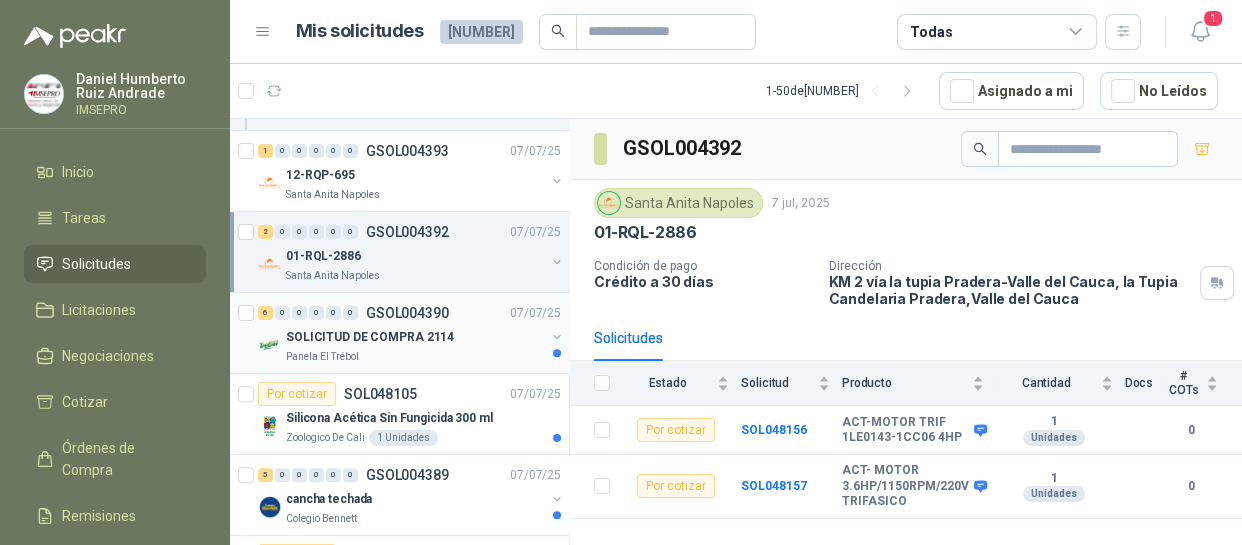 click on "Panela El Trébol" at bounding box center (415, 357) 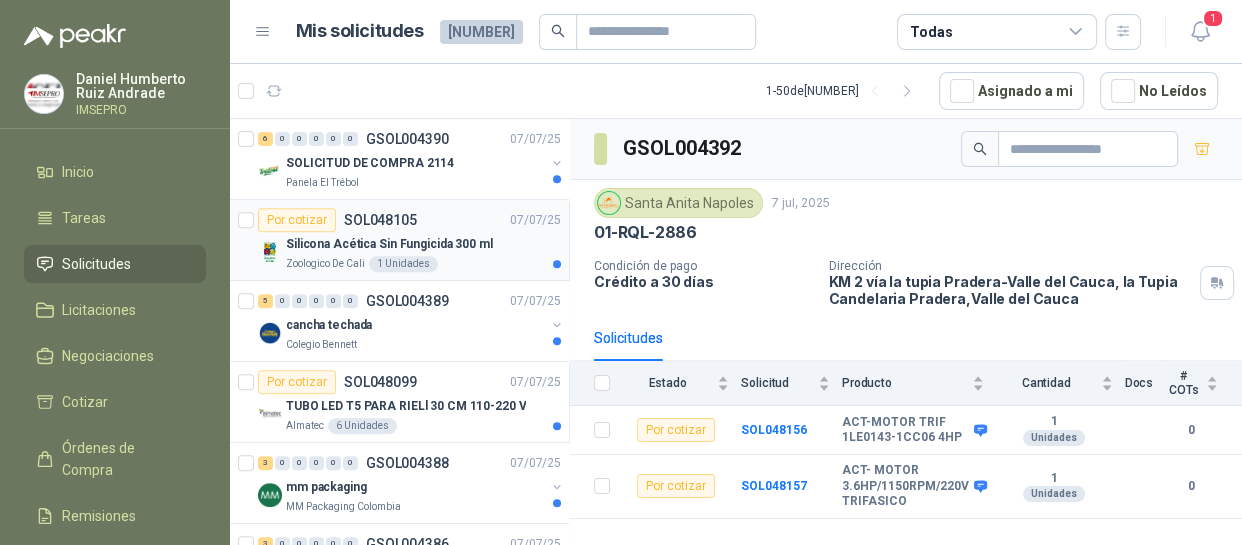 scroll, scrollTop: 818, scrollLeft: 0, axis: vertical 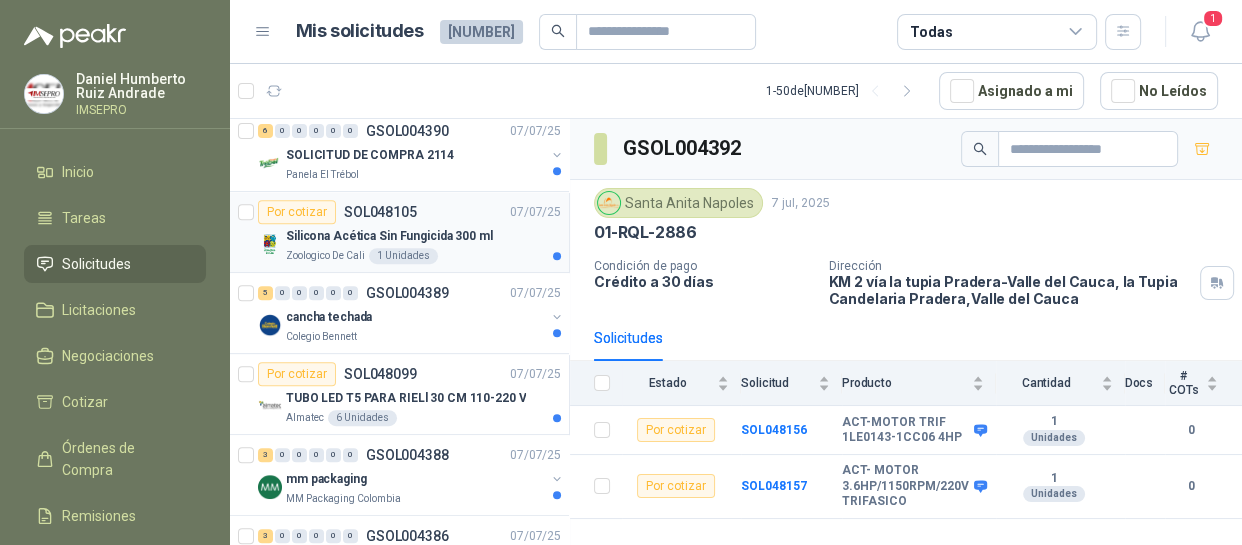 click on "Silicona Acética Sin Fungicida 300 ml" at bounding box center (389, 236) 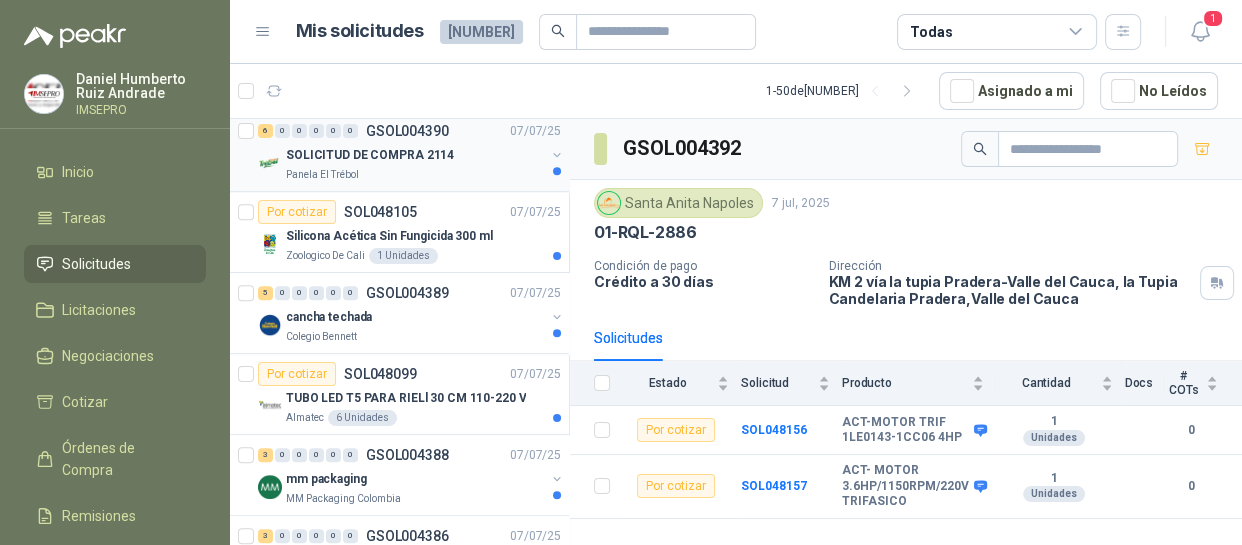 click on "SOLICITUD DE COMPRA 2114" at bounding box center (370, 155) 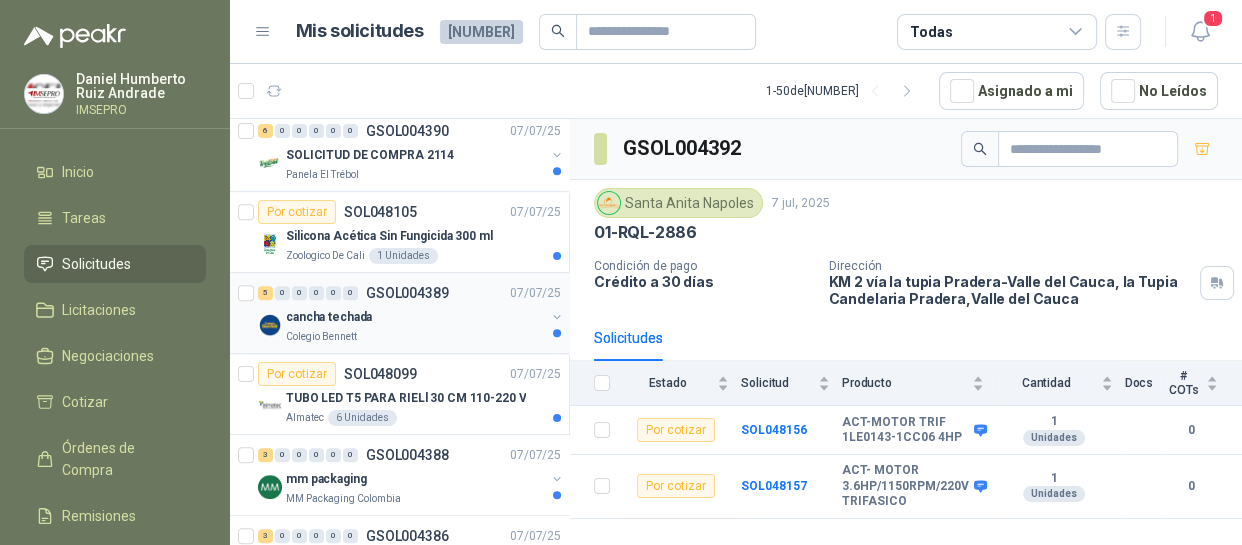 click on "GSOL004389" at bounding box center (407, 293) 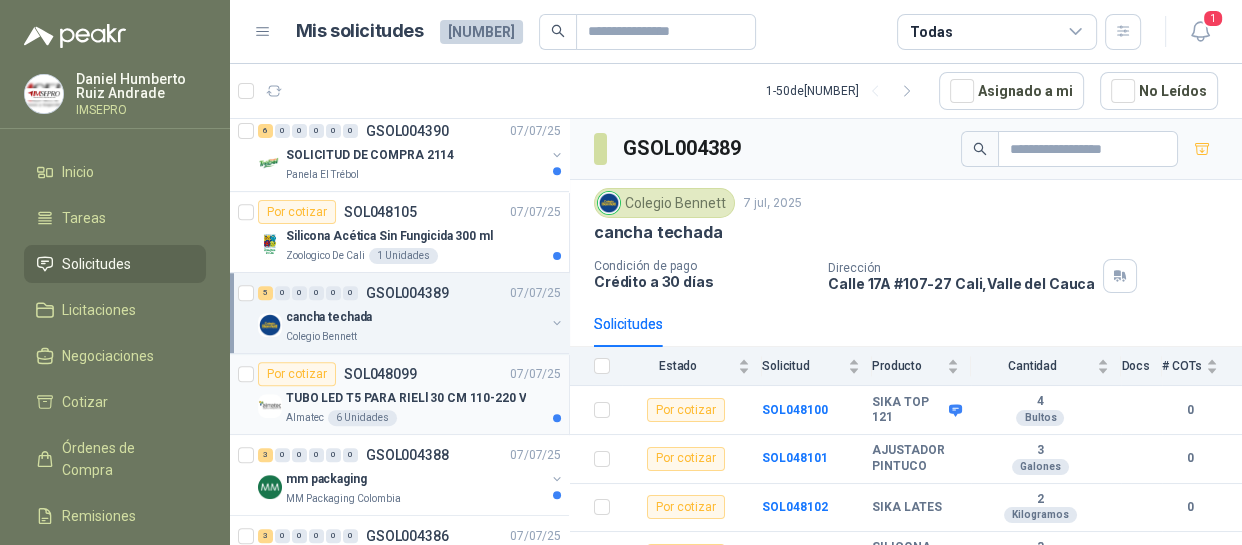 click on "TUBO LED T5 PARA RIELl 30 CM 110-220 V" at bounding box center (406, 398) 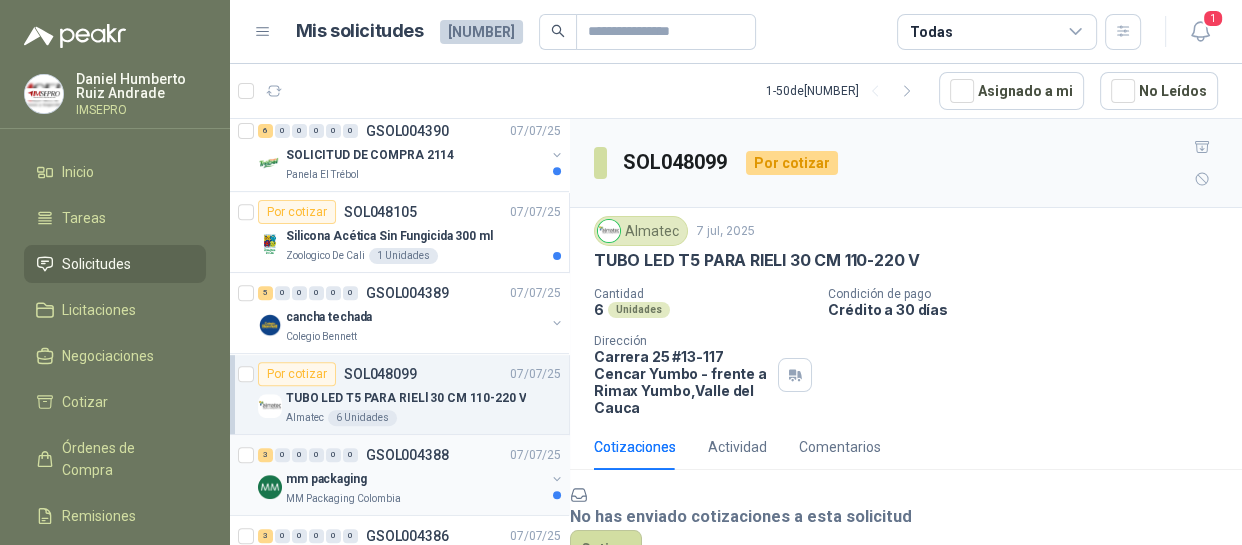 click on "mm packaging" at bounding box center (415, 479) 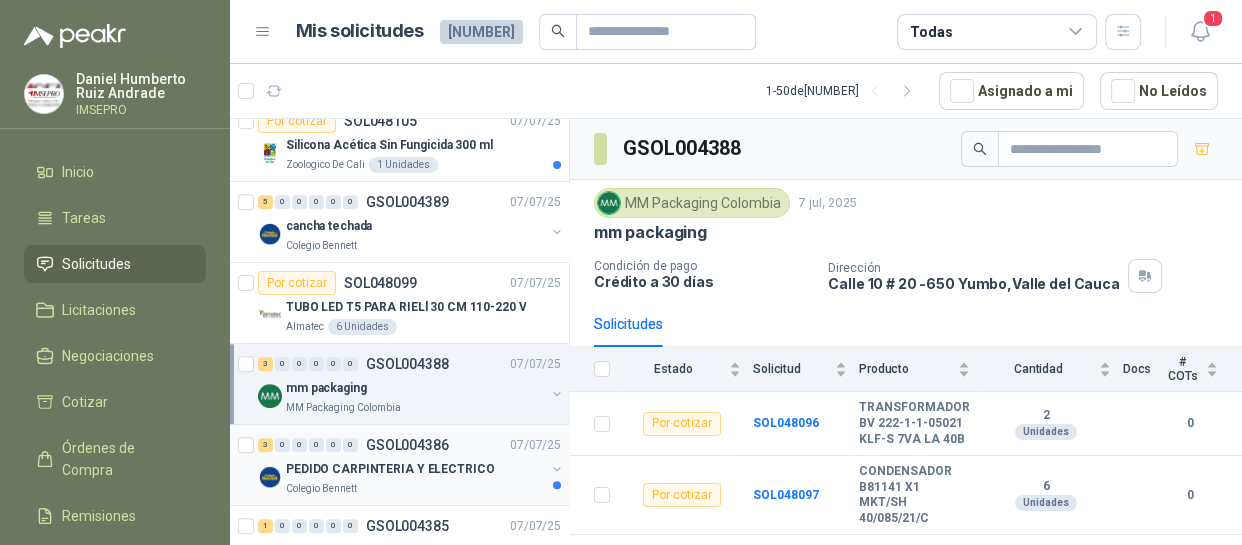 scroll, scrollTop: 1000, scrollLeft: 0, axis: vertical 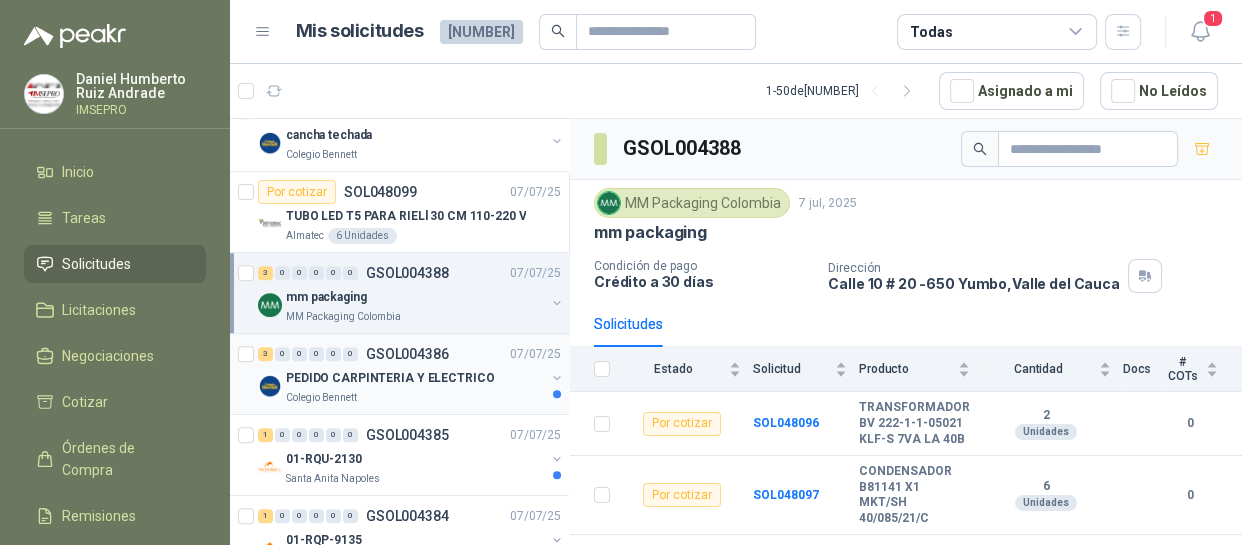 click on "Colegio Bennett" at bounding box center [415, 398] 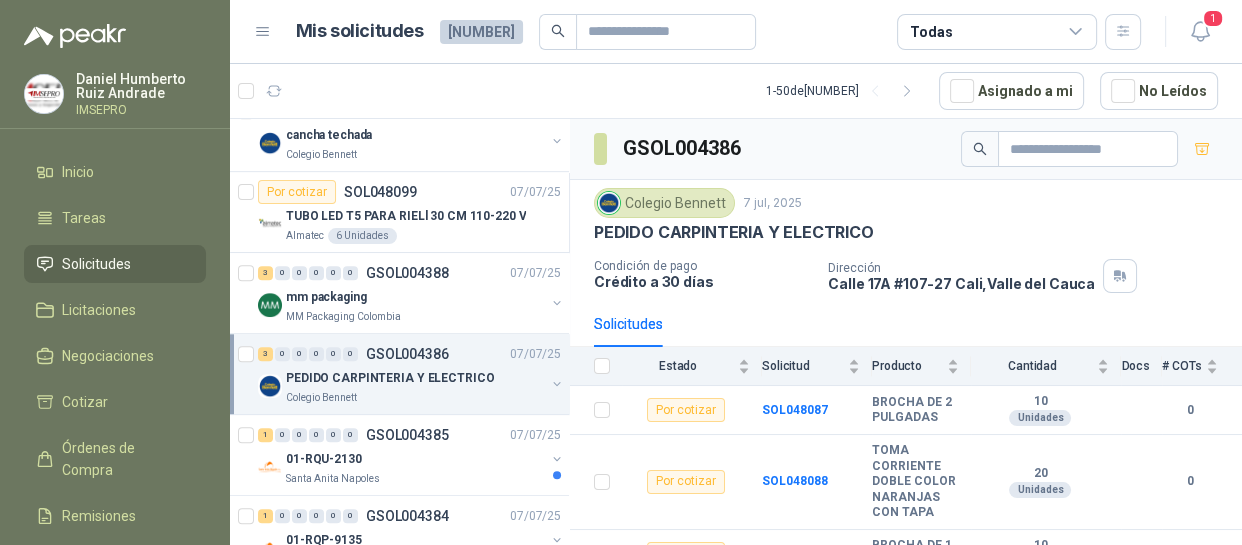 scroll, scrollTop: 1090, scrollLeft: 0, axis: vertical 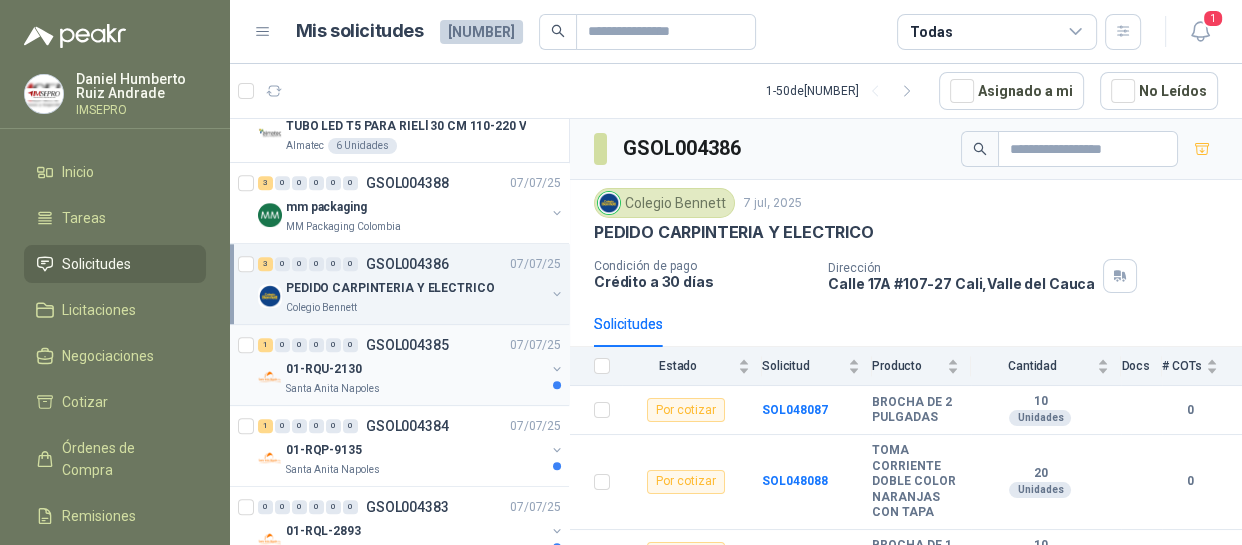 click on "01-RQU-2130" at bounding box center [415, 369] 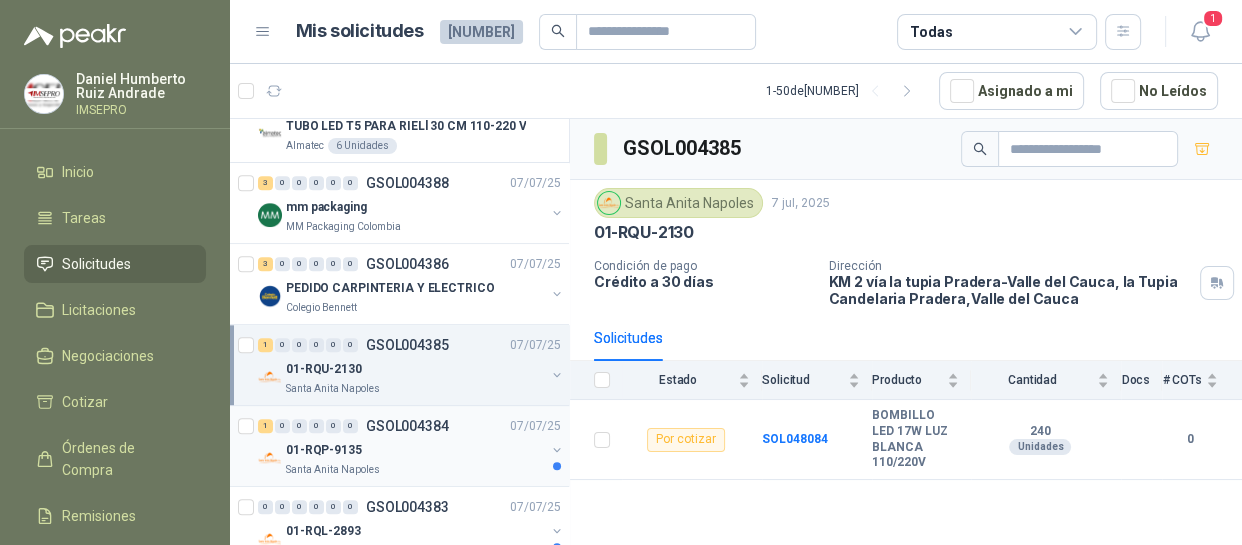 click on "01-RQP-9135" at bounding box center [415, 450] 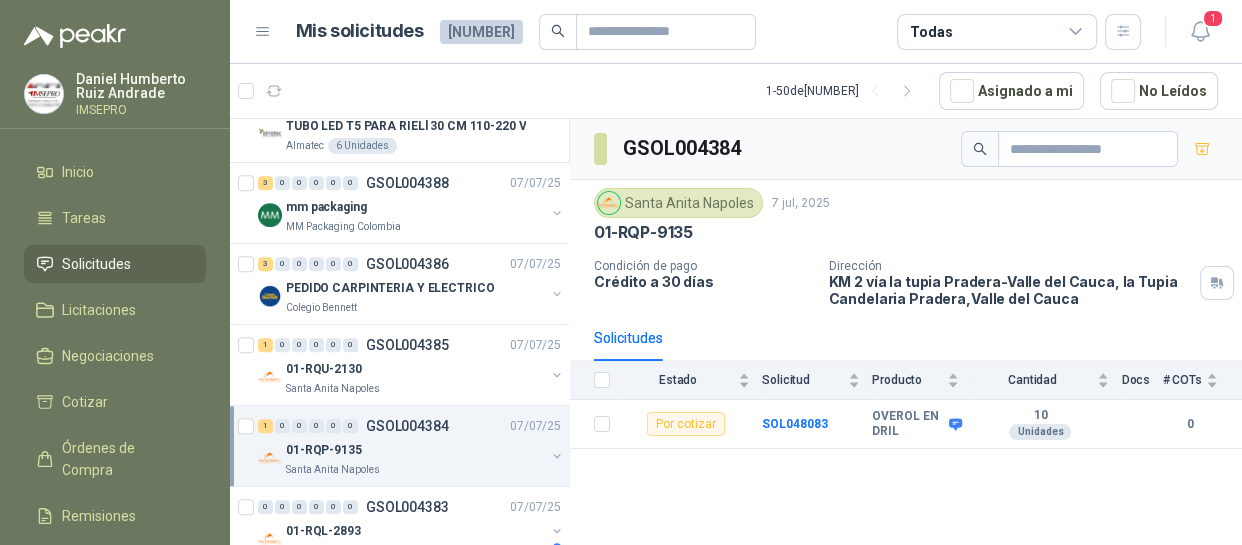 click on "[ORDER_ID] [CITY] [DATE] [LICENSE_PLATE] [PAYMENT_CONDITION] [ADDRESS] [CITY], [STATE] [CITY], [STATE] [REQUEST_STATUS] [PRODUCT] [QUANTITY] Unidades [DOCS] [COTS] [STATUS] [ORDER_ID] OVEROL EN DRIL [NUMBER] Unidades [NUMBER]" at bounding box center [906, 335] 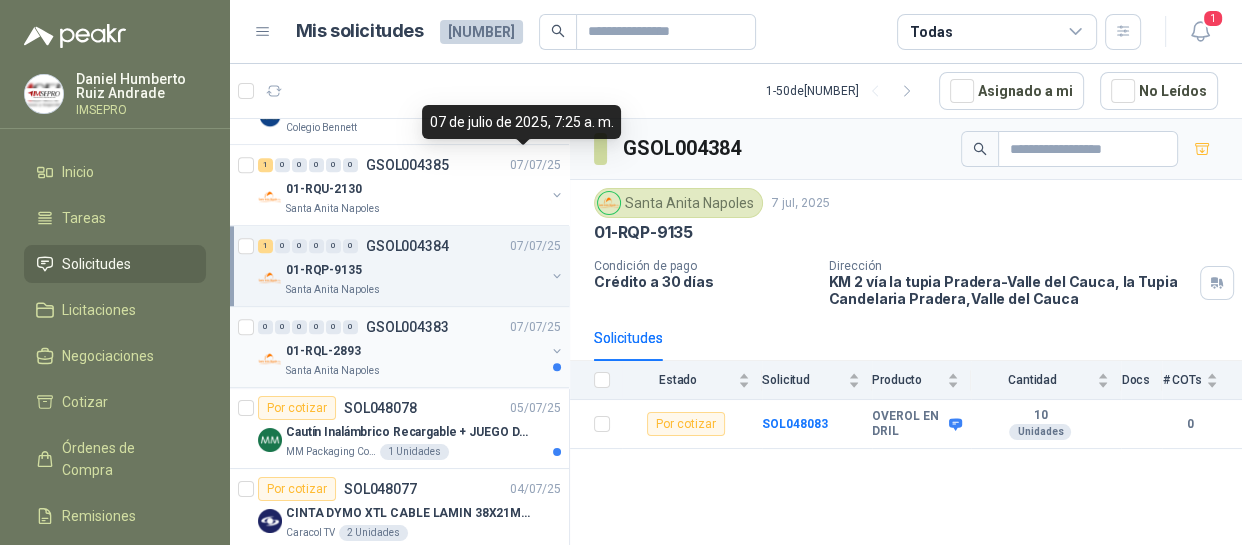 scroll, scrollTop: 1272, scrollLeft: 0, axis: vertical 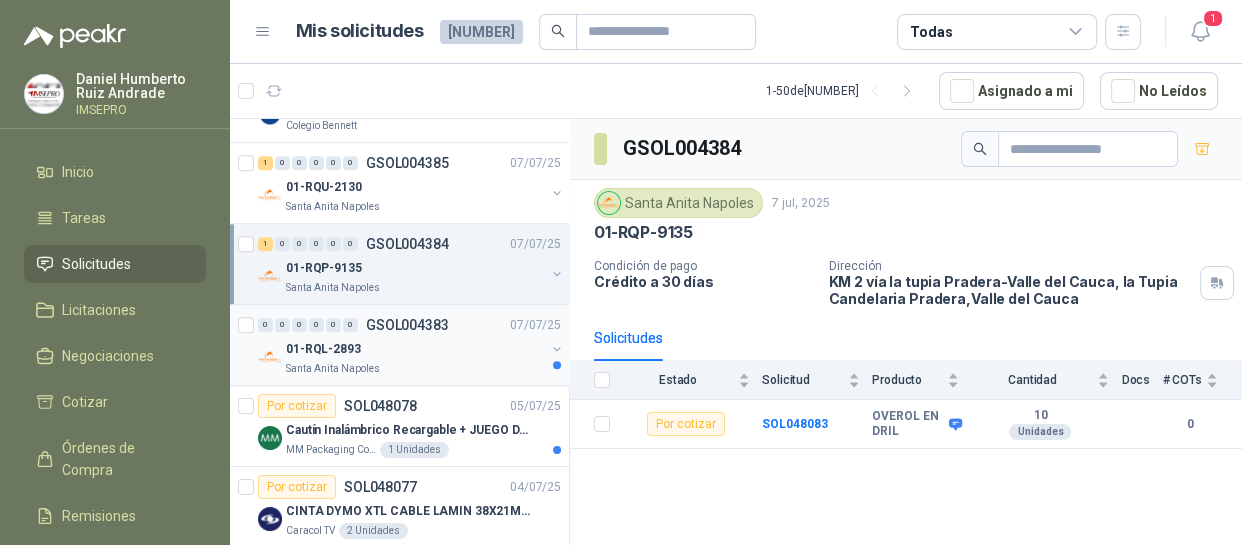 click on "01-RQL-2893" at bounding box center [415, 349] 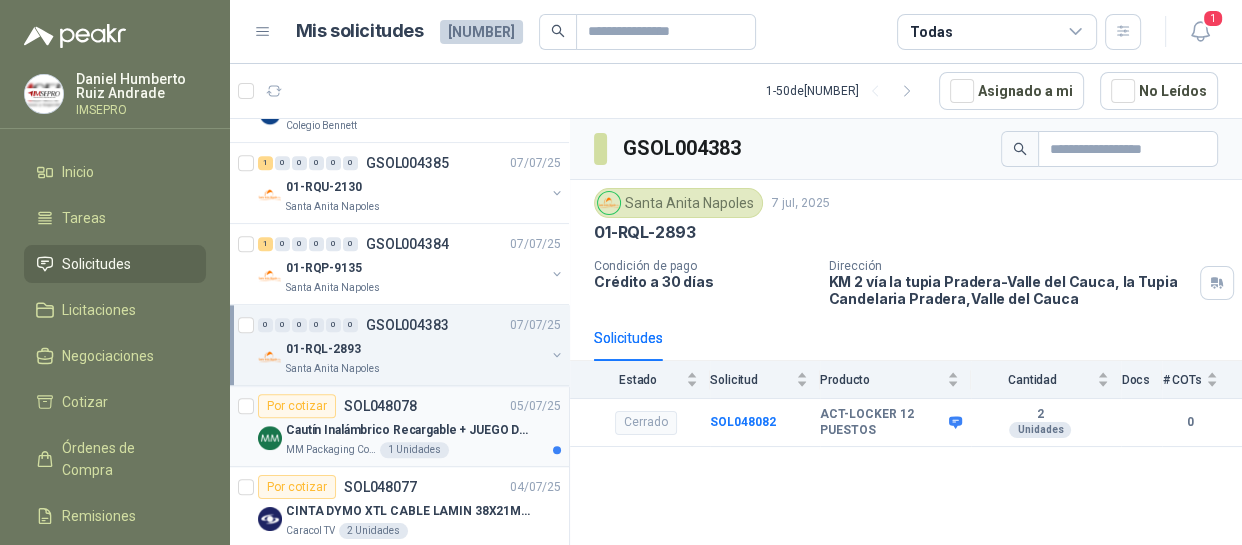 click on "Cautín Inalámbrico Recargable + JUEGO DE PUNTAS" at bounding box center (410, 430) 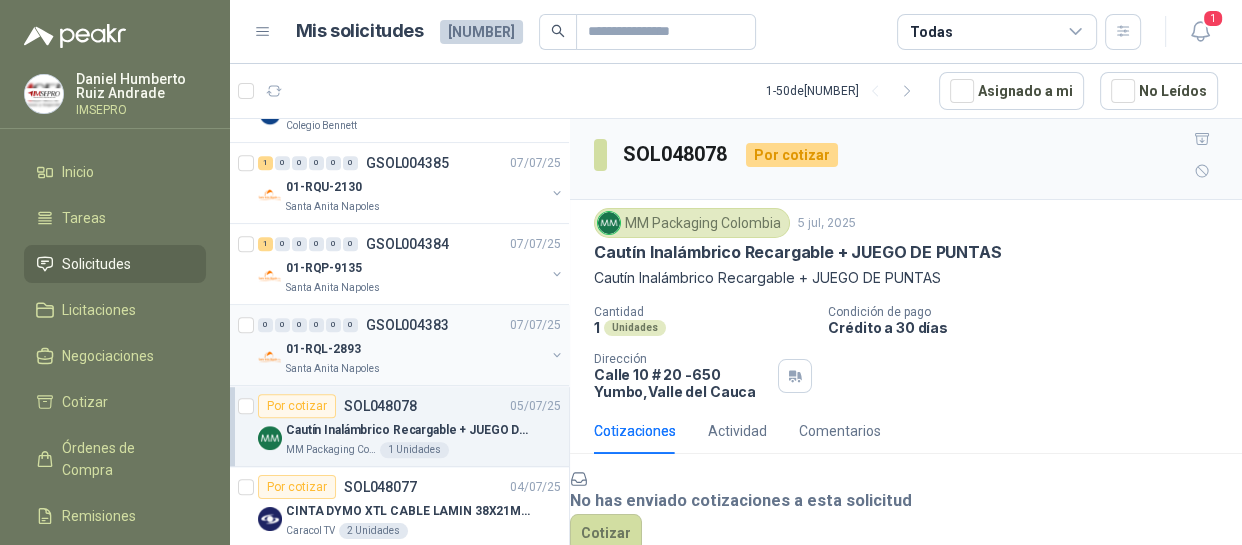 scroll, scrollTop: 151, scrollLeft: 0, axis: vertical 